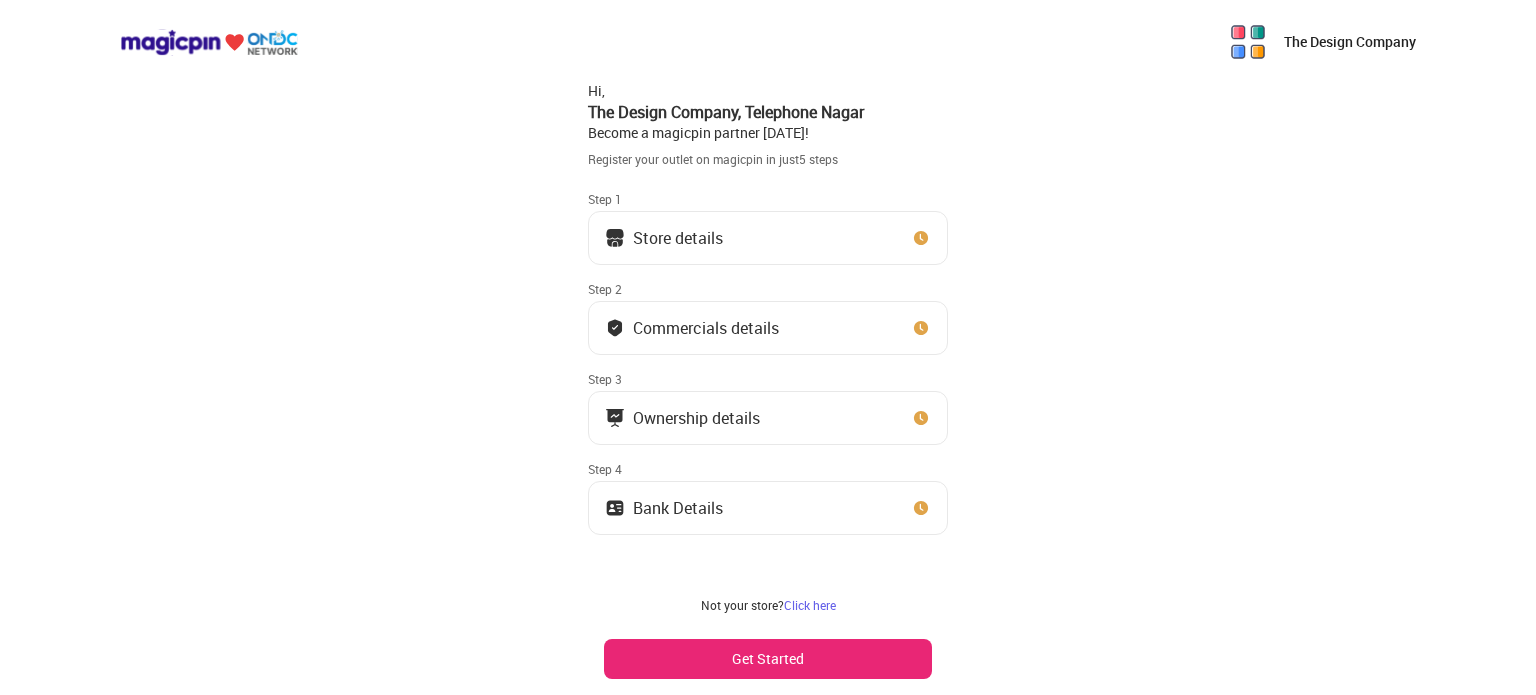scroll, scrollTop: 18, scrollLeft: 0, axis: vertical 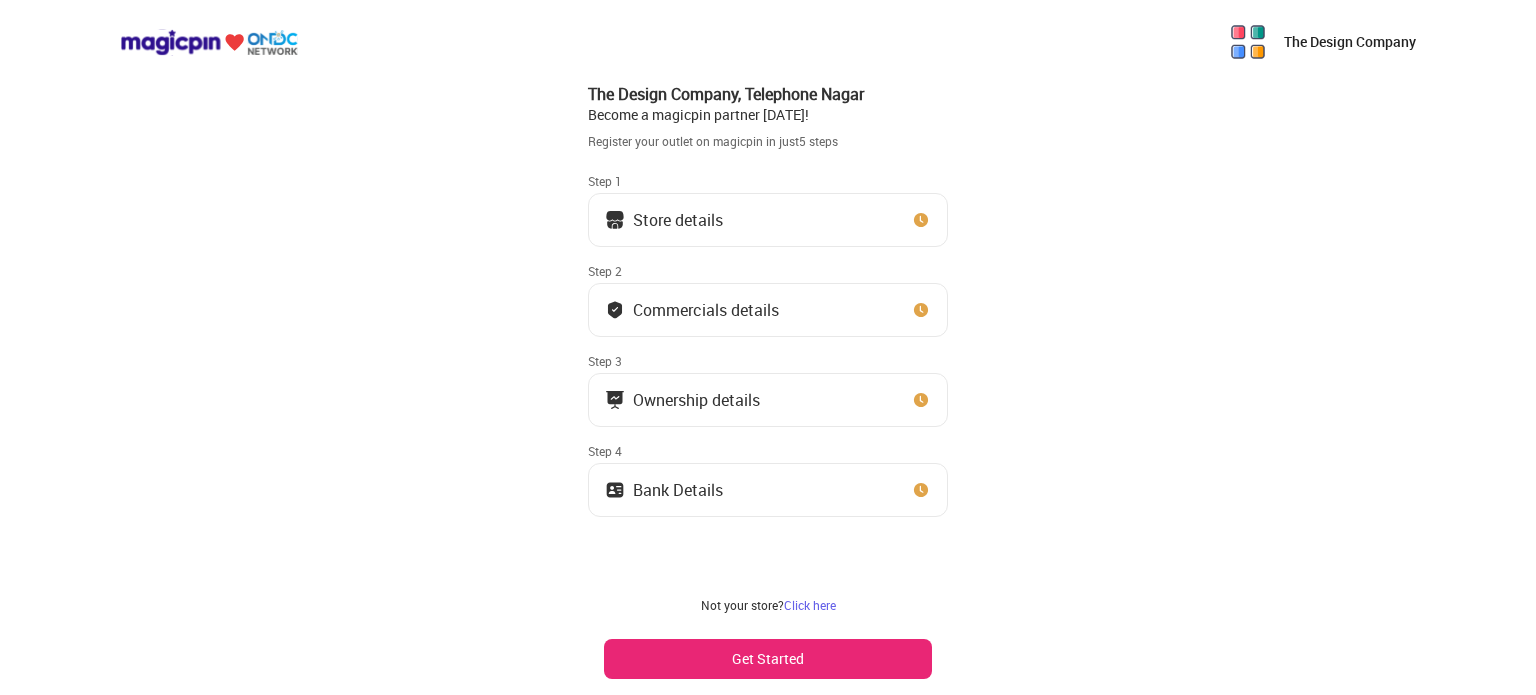 click on "Store details" at bounding box center (768, 220) 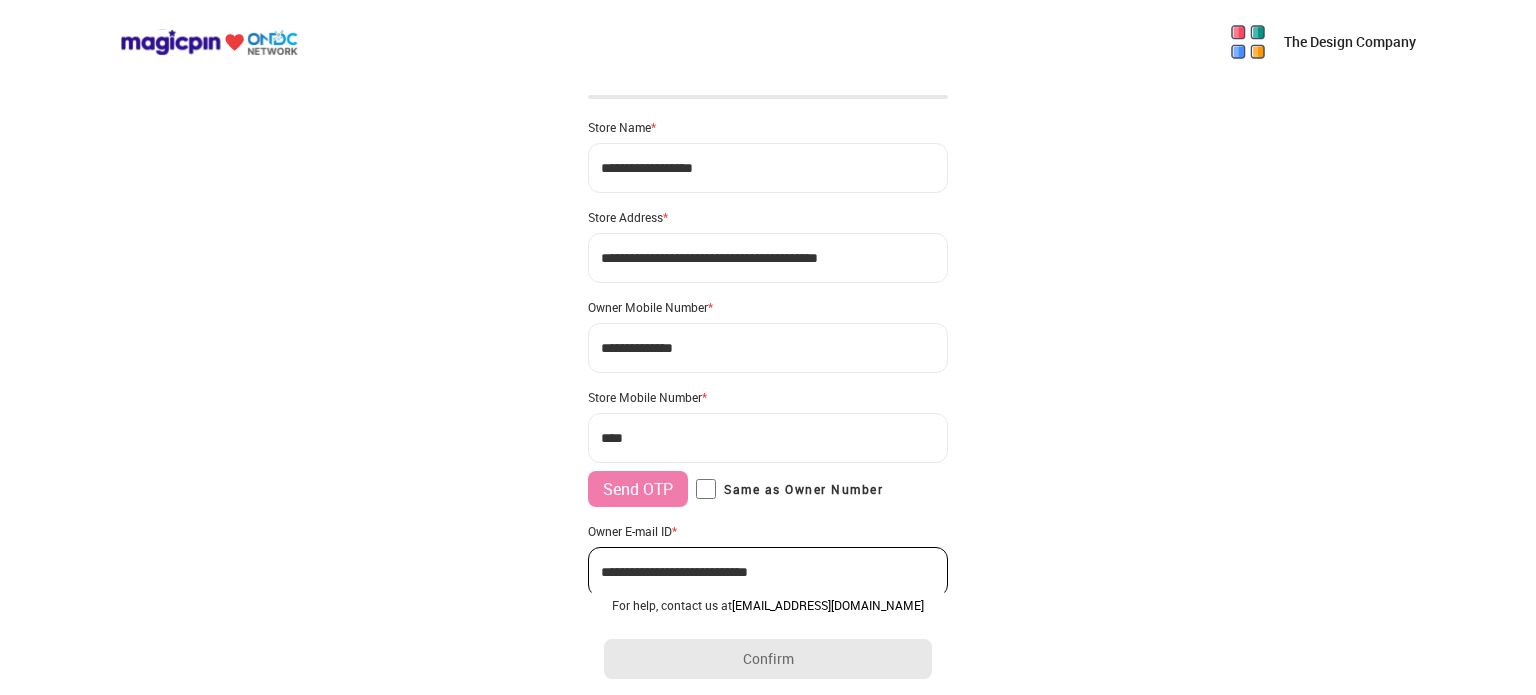type on "**********" 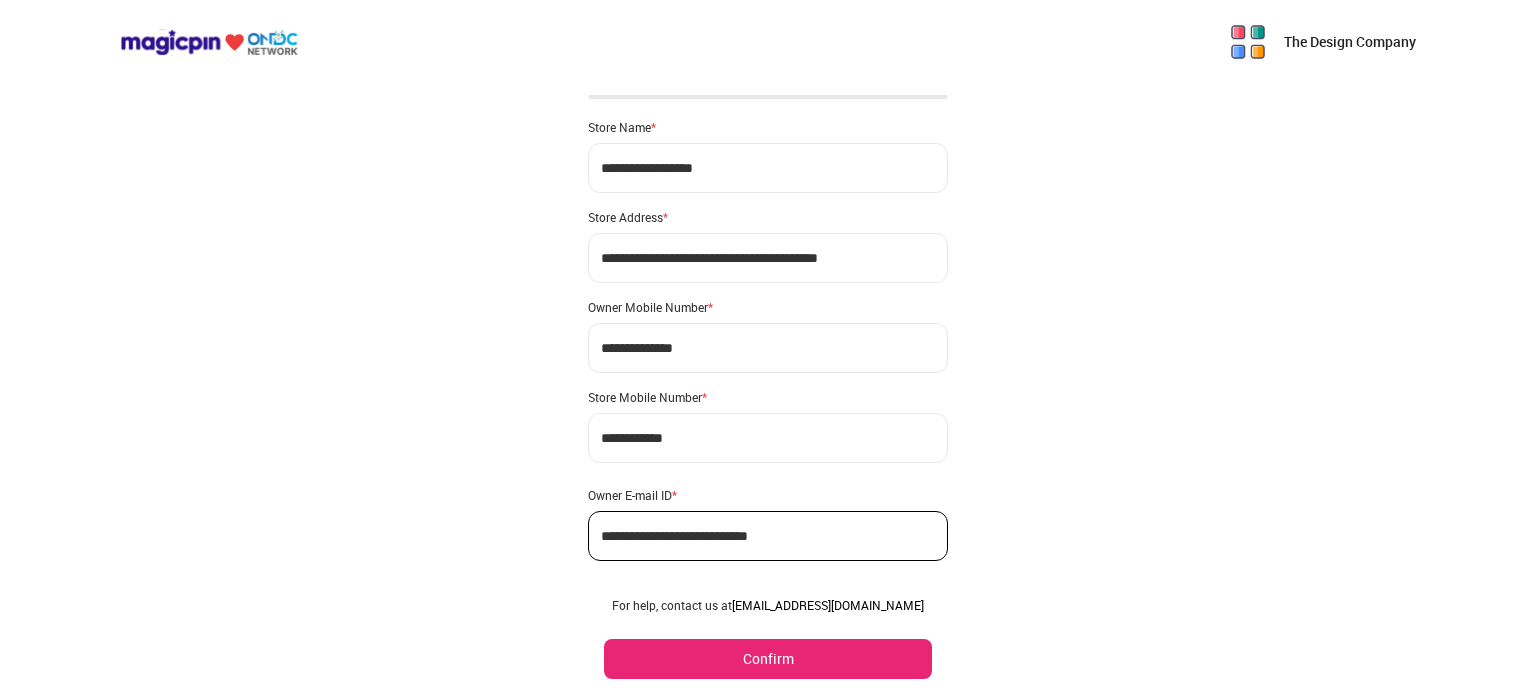click on "Store Address *" at bounding box center (768, 217) 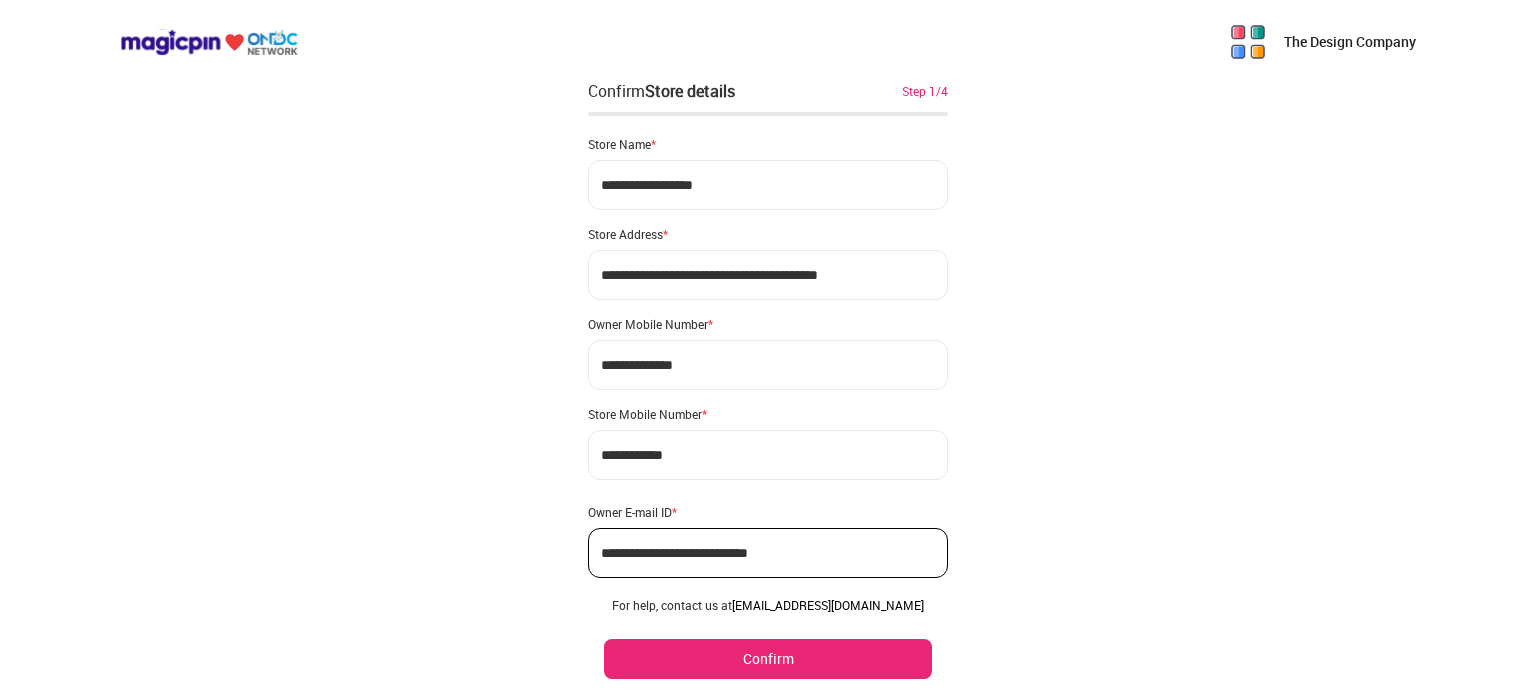 scroll, scrollTop: 0, scrollLeft: 0, axis: both 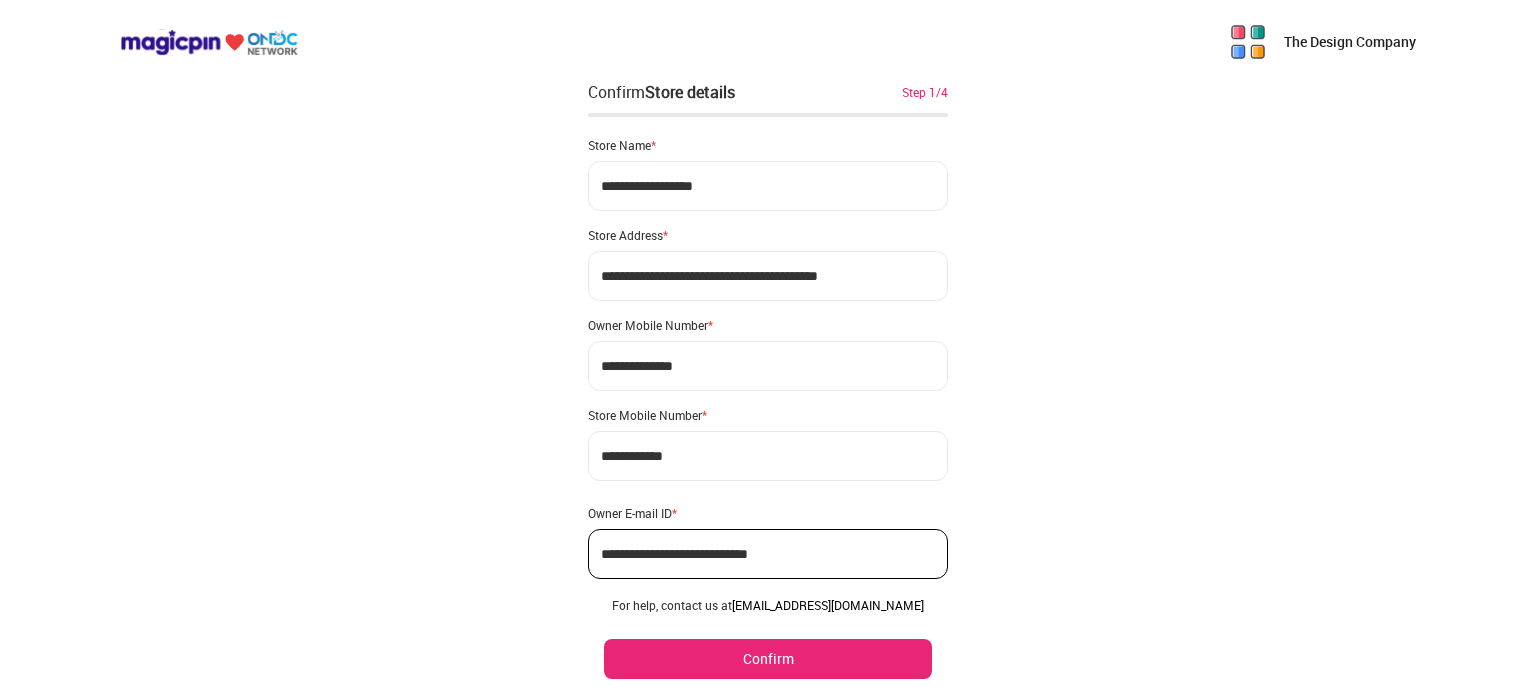 click on "Confirm" at bounding box center (768, 659) 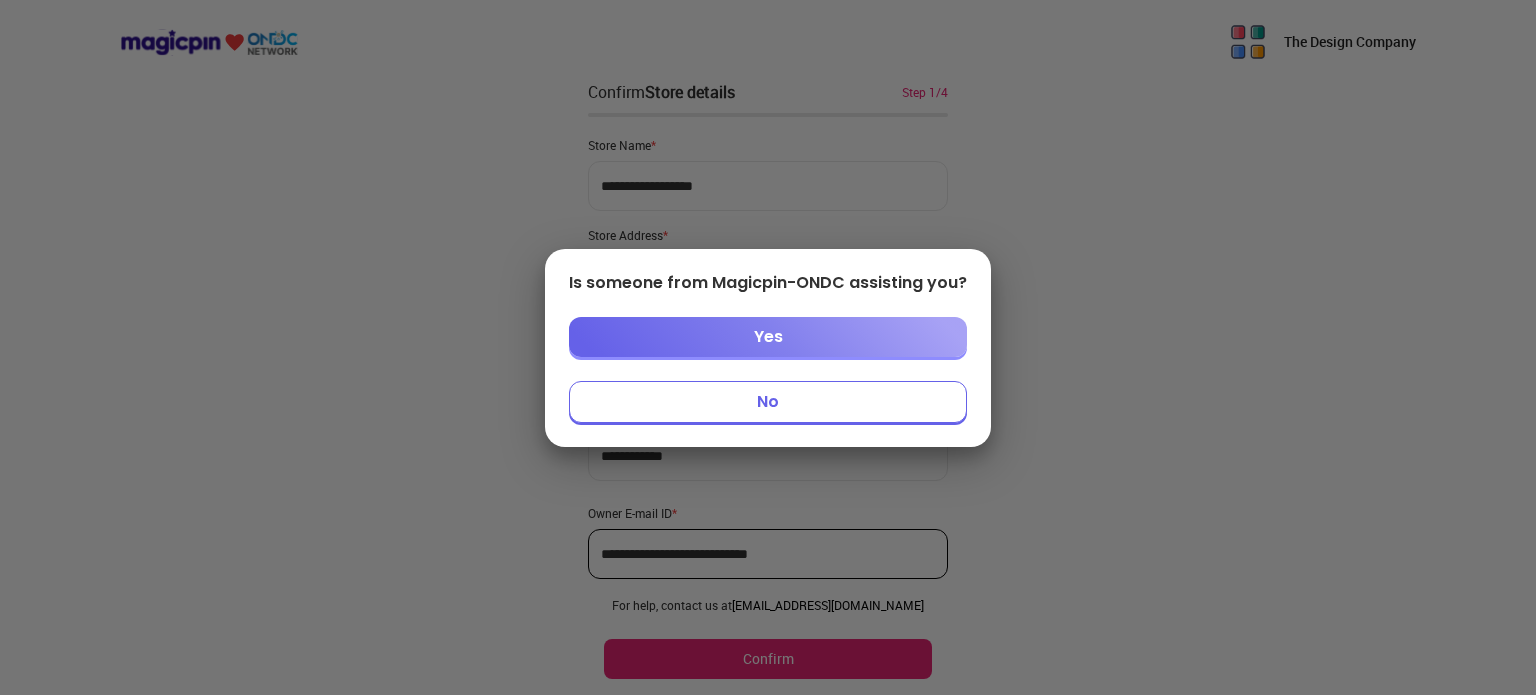 click on "Yes" at bounding box center (768, 337) 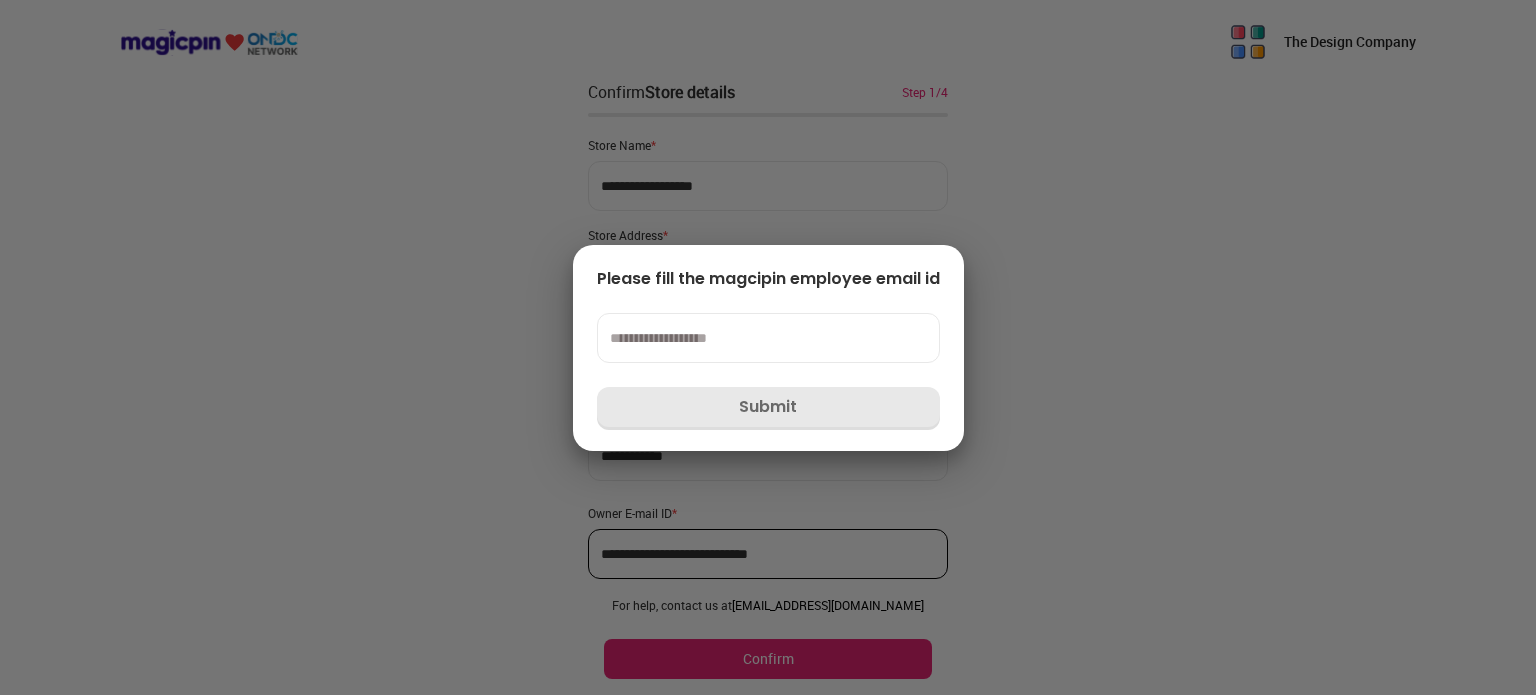 click at bounding box center (768, 338) 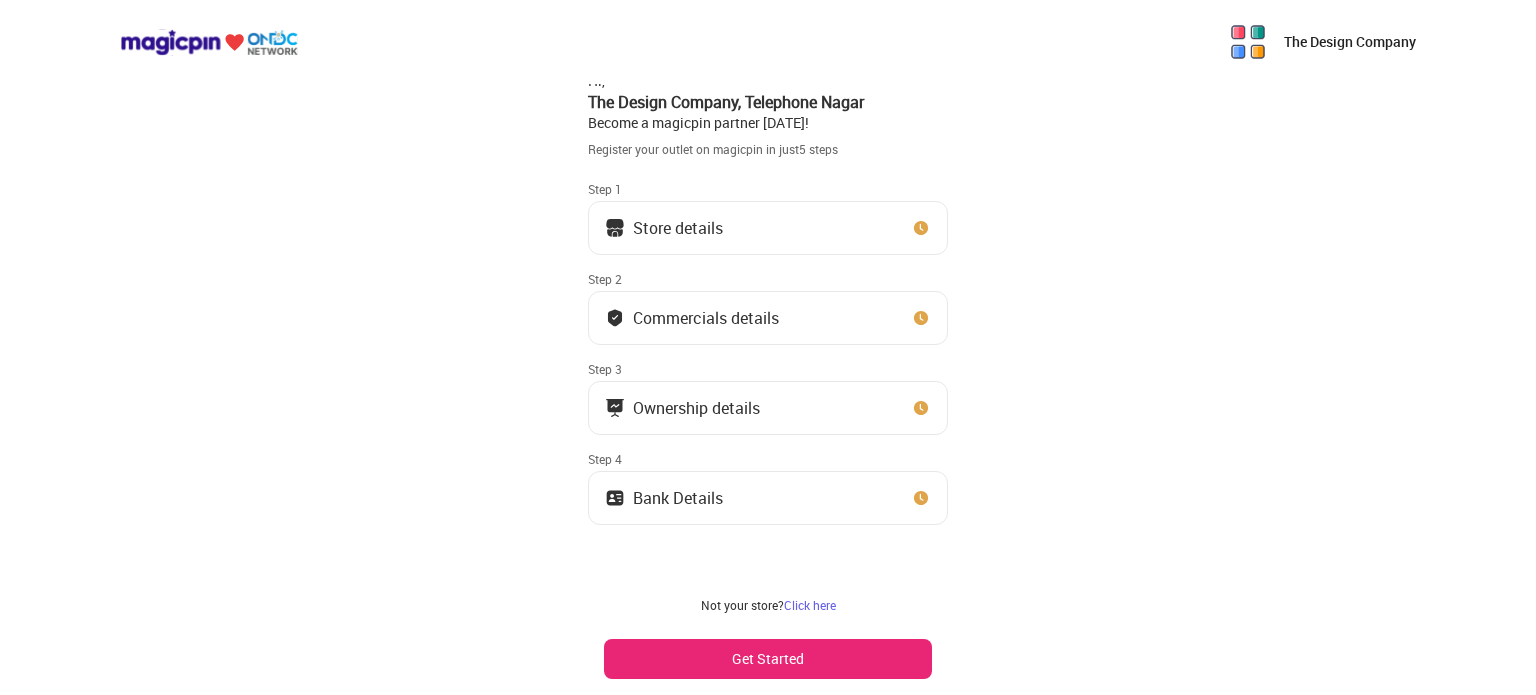 scroll, scrollTop: 0, scrollLeft: 0, axis: both 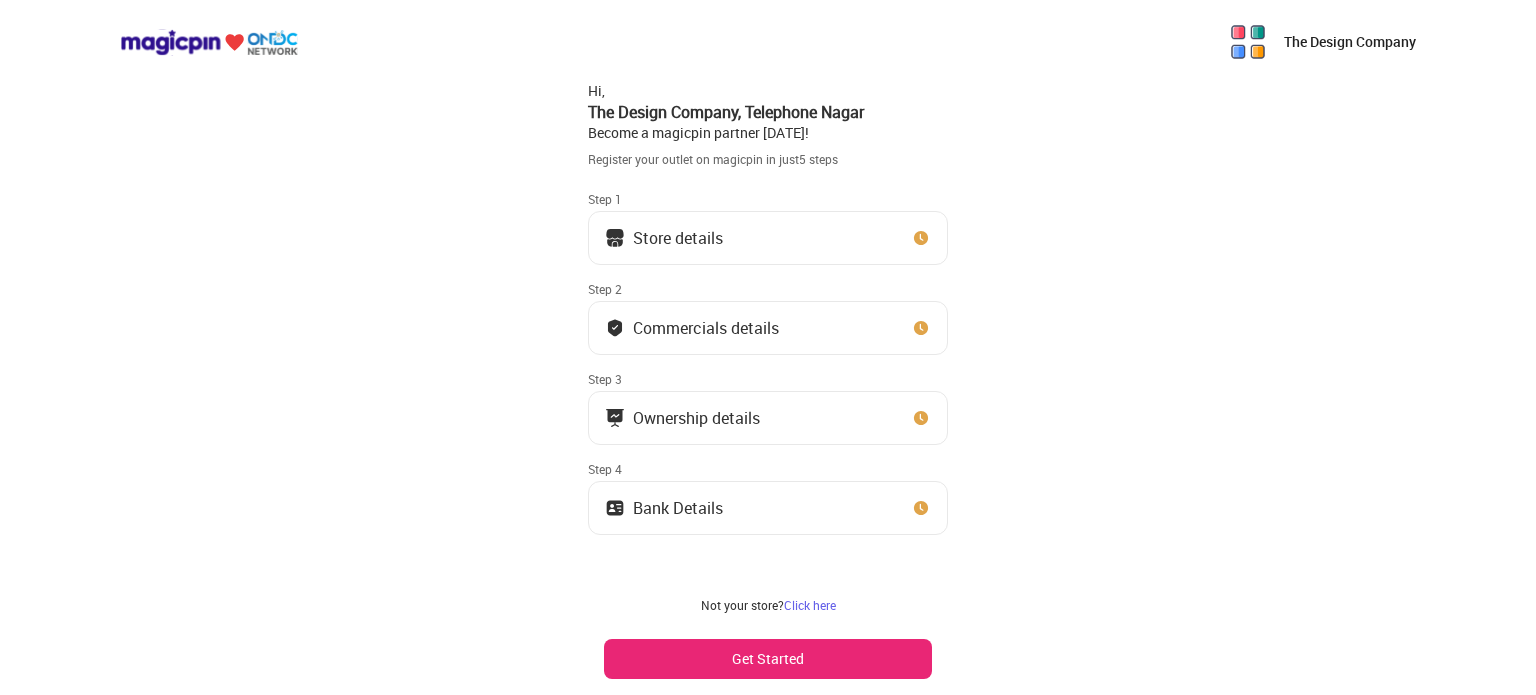 click on "Get Started" at bounding box center (768, 659) 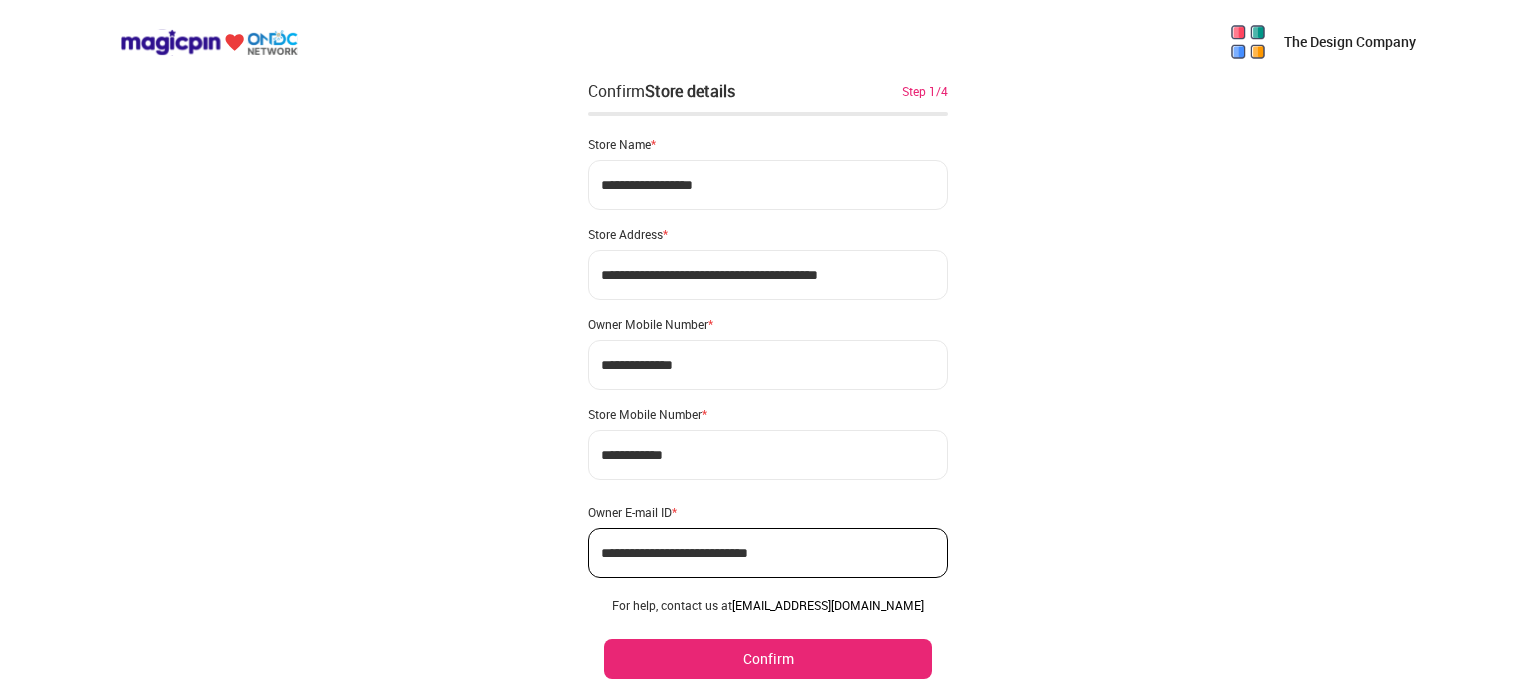 scroll, scrollTop: 0, scrollLeft: 0, axis: both 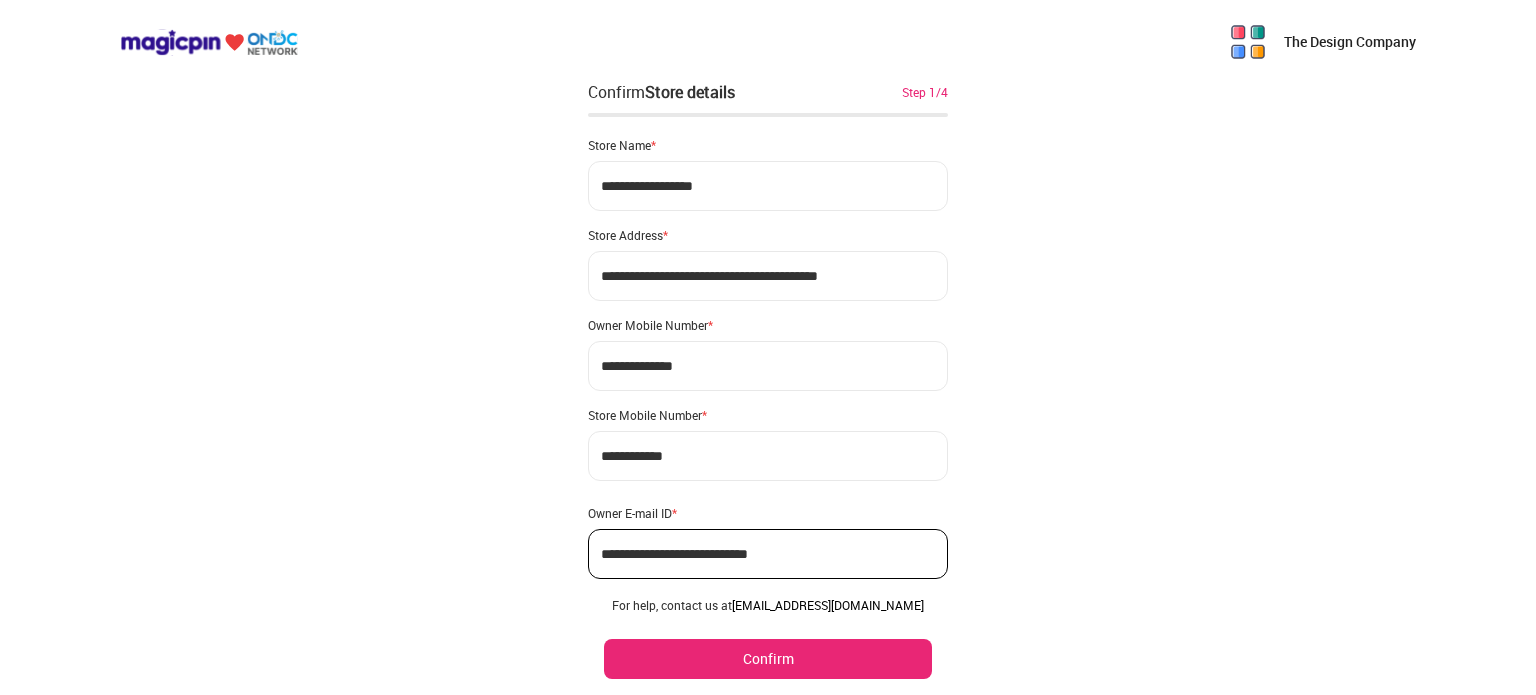 click on "Confirm" at bounding box center (768, 659) 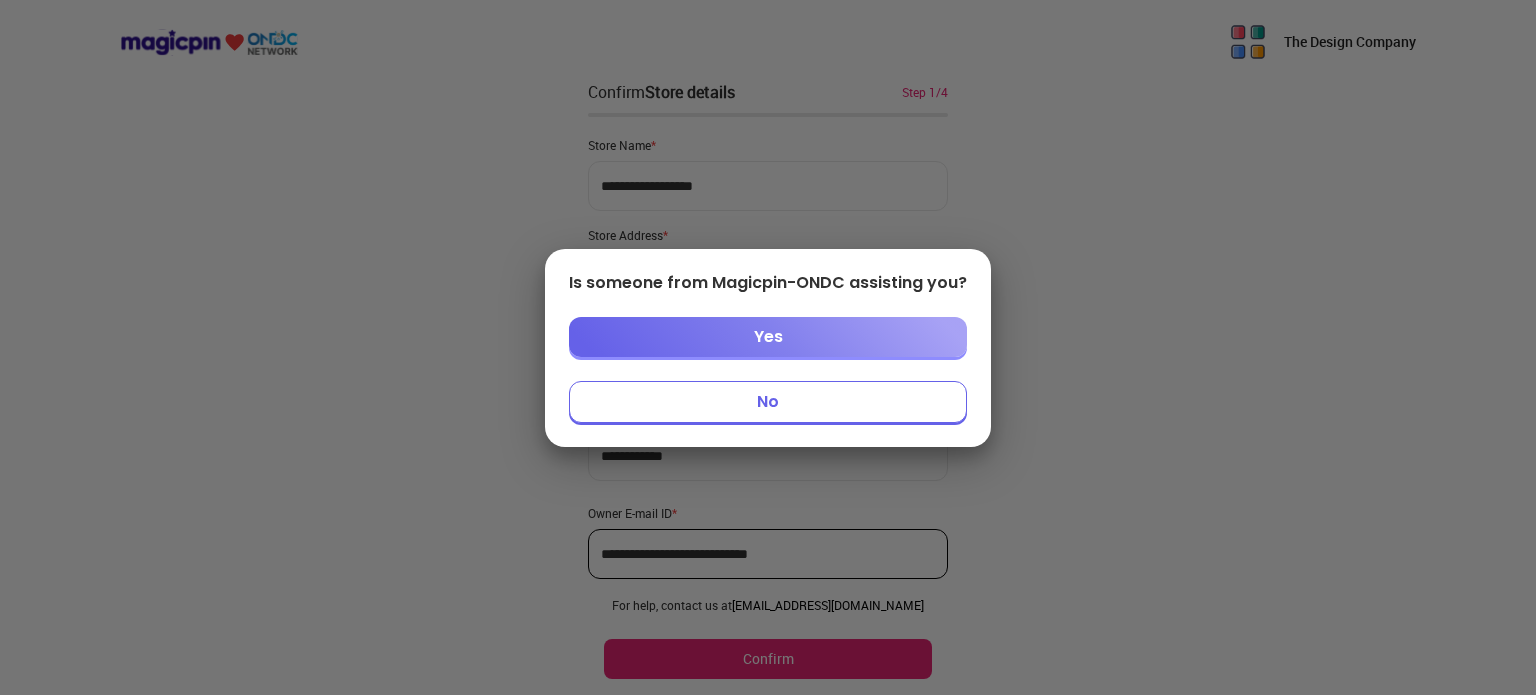 click on "No" at bounding box center (768, 402) 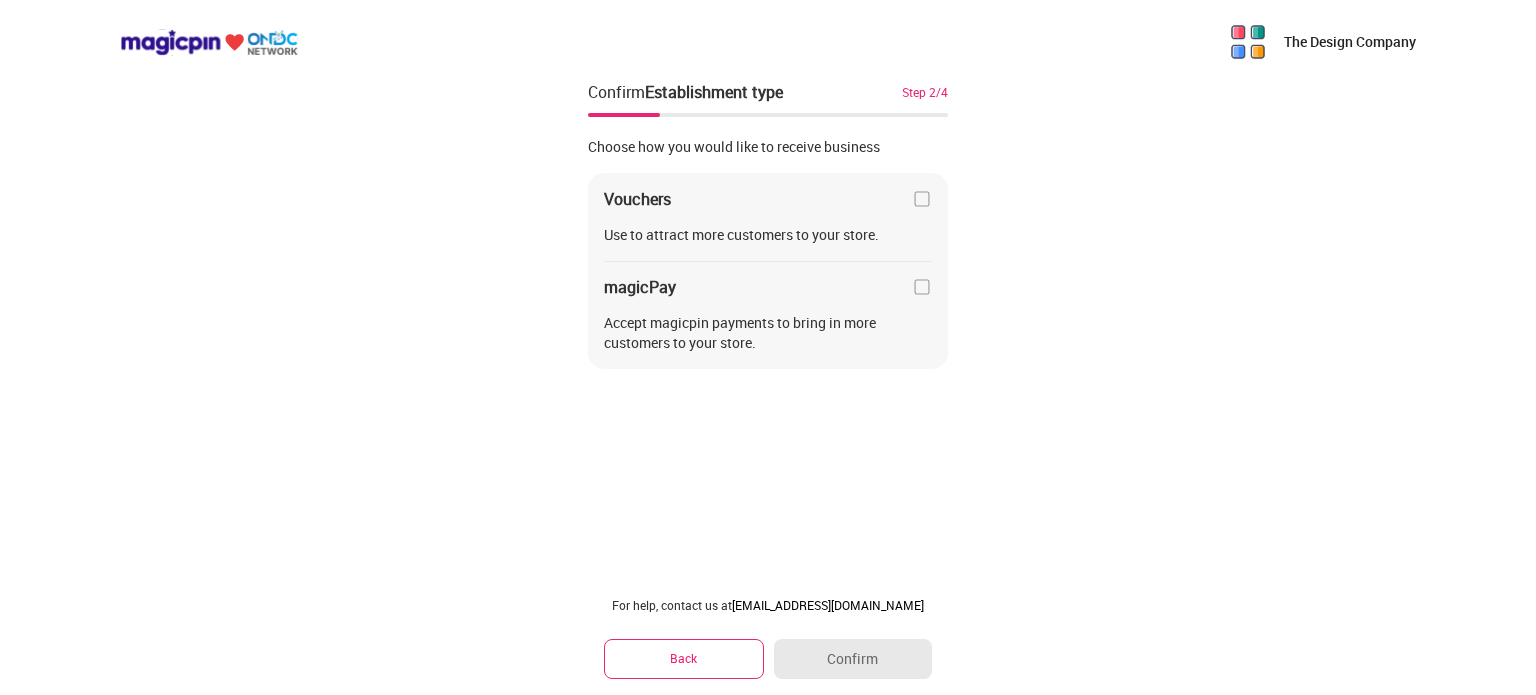 click at bounding box center [922, 199] 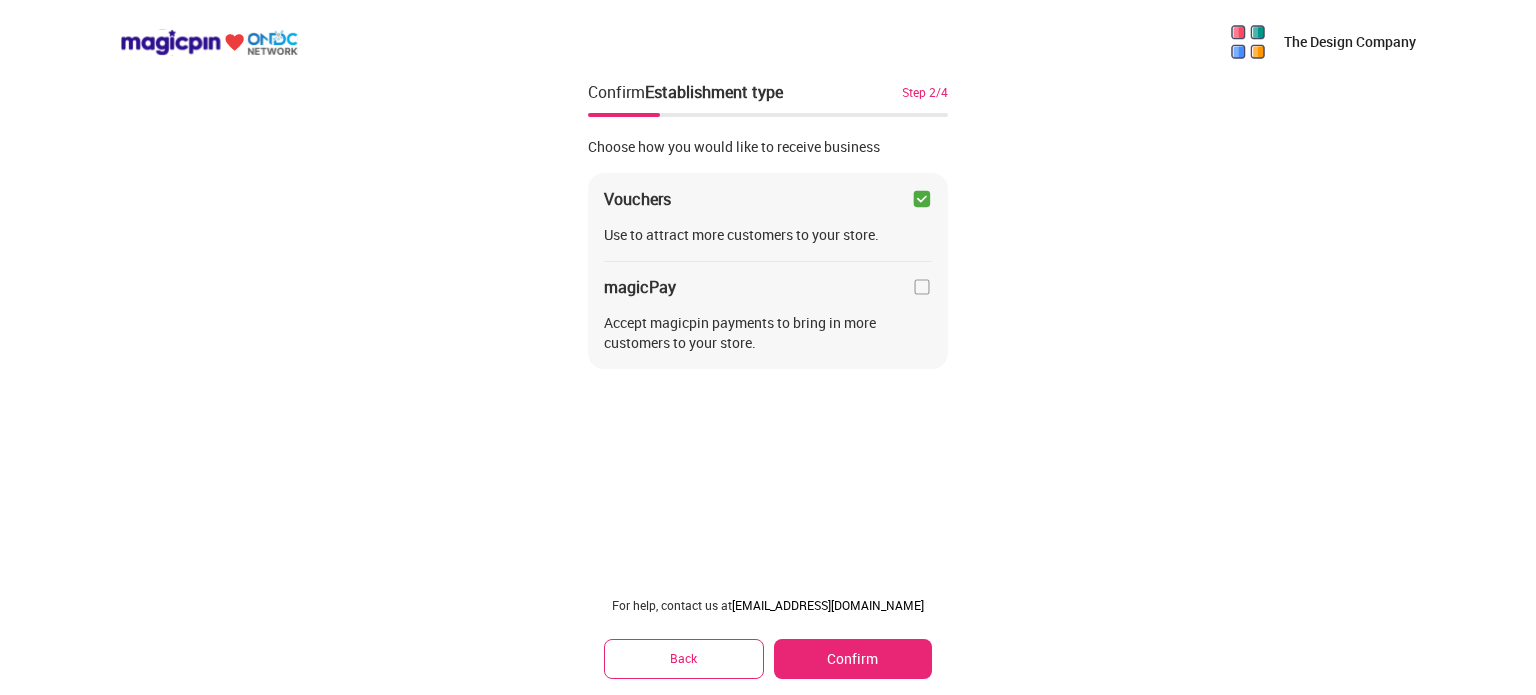 click on "Confirm" at bounding box center [853, 659] 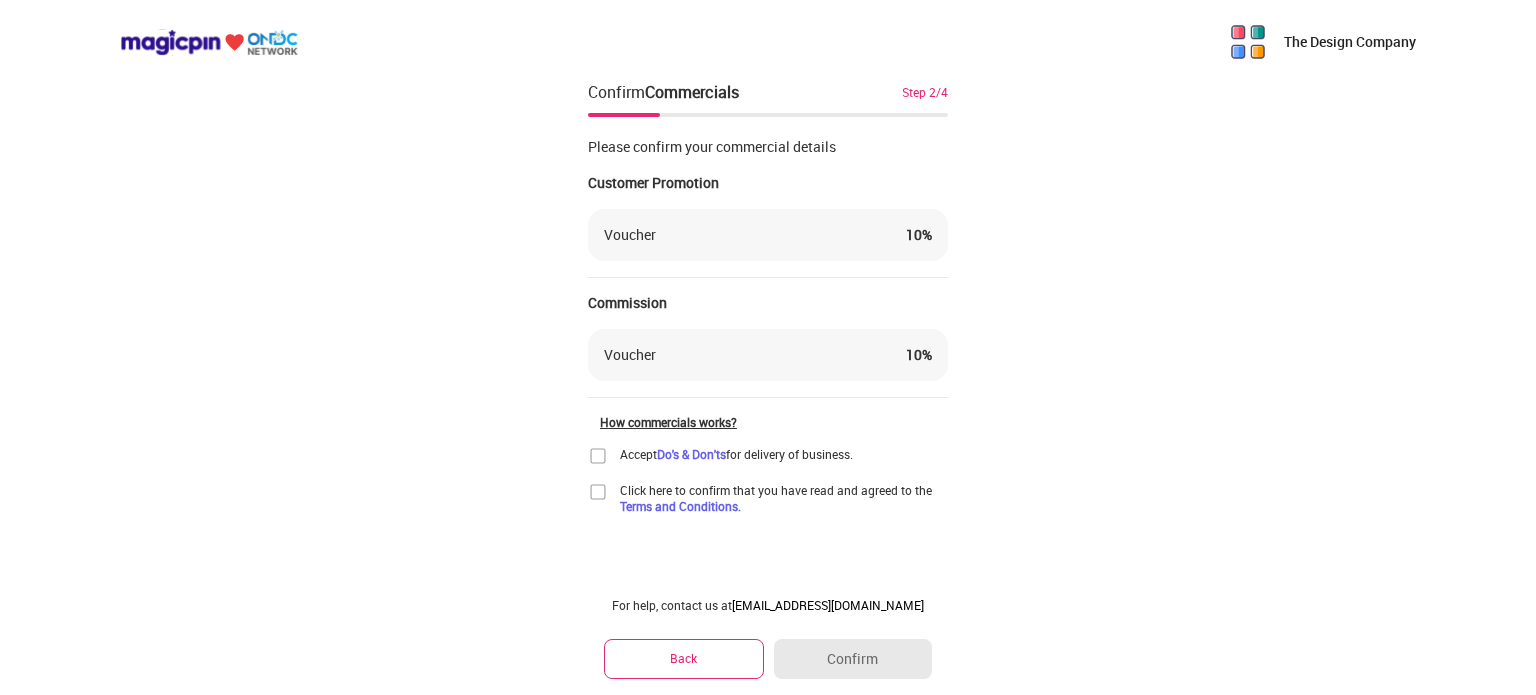click at bounding box center [598, 456] 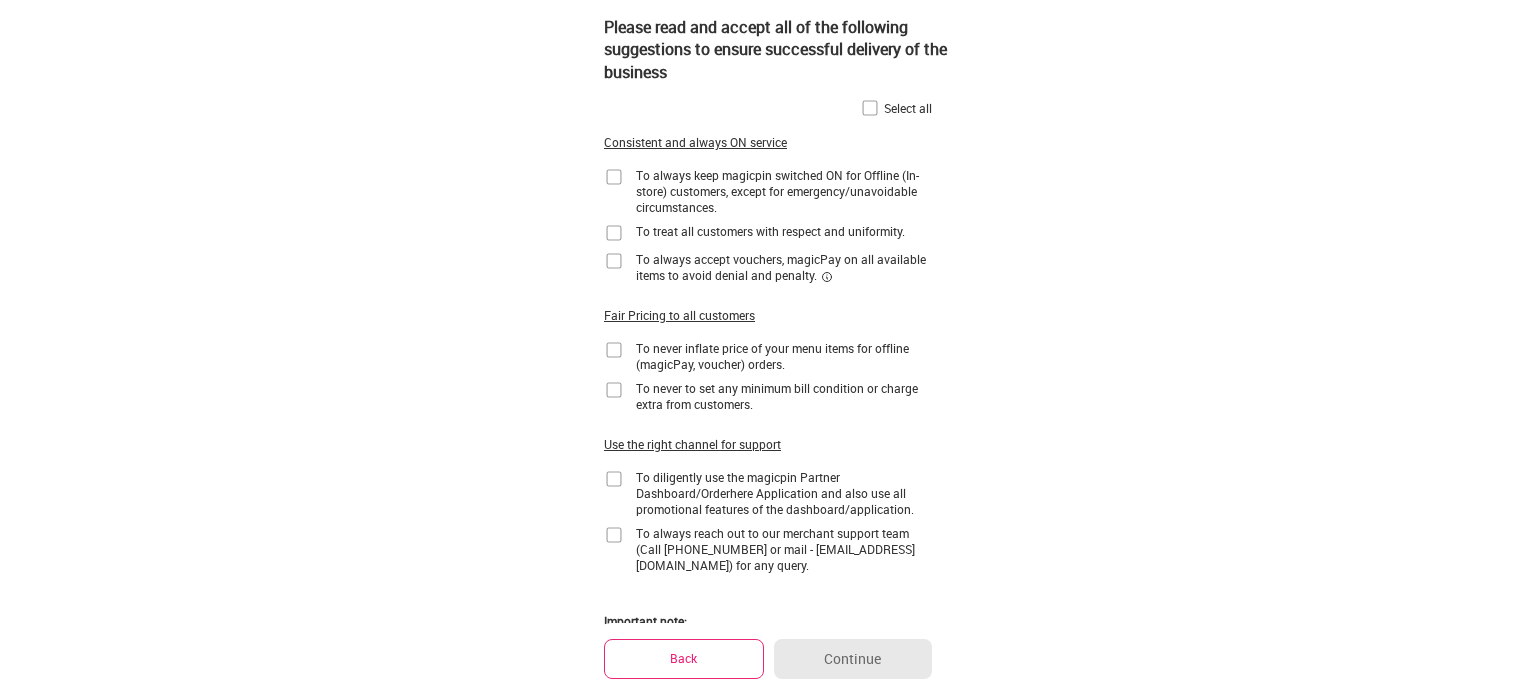 click at bounding box center [870, 108] 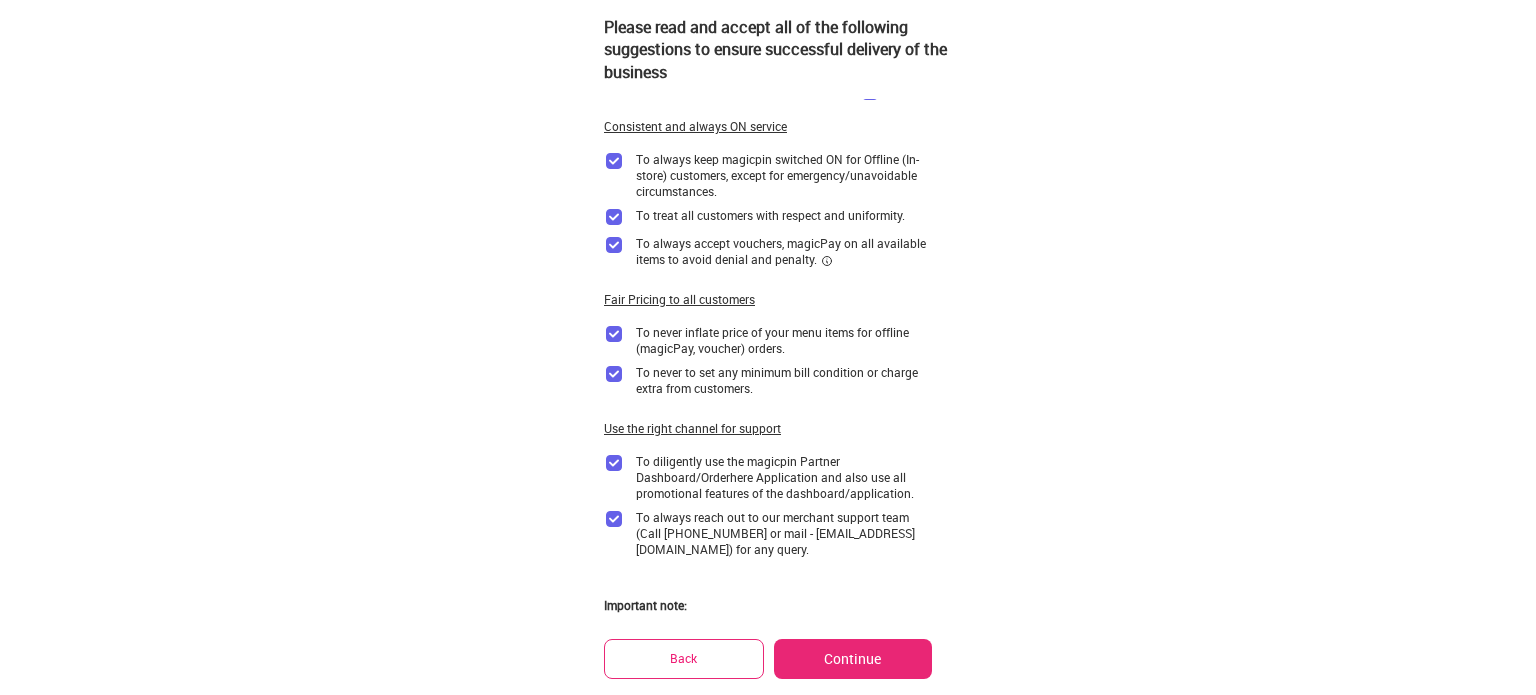 scroll, scrollTop: 0, scrollLeft: 0, axis: both 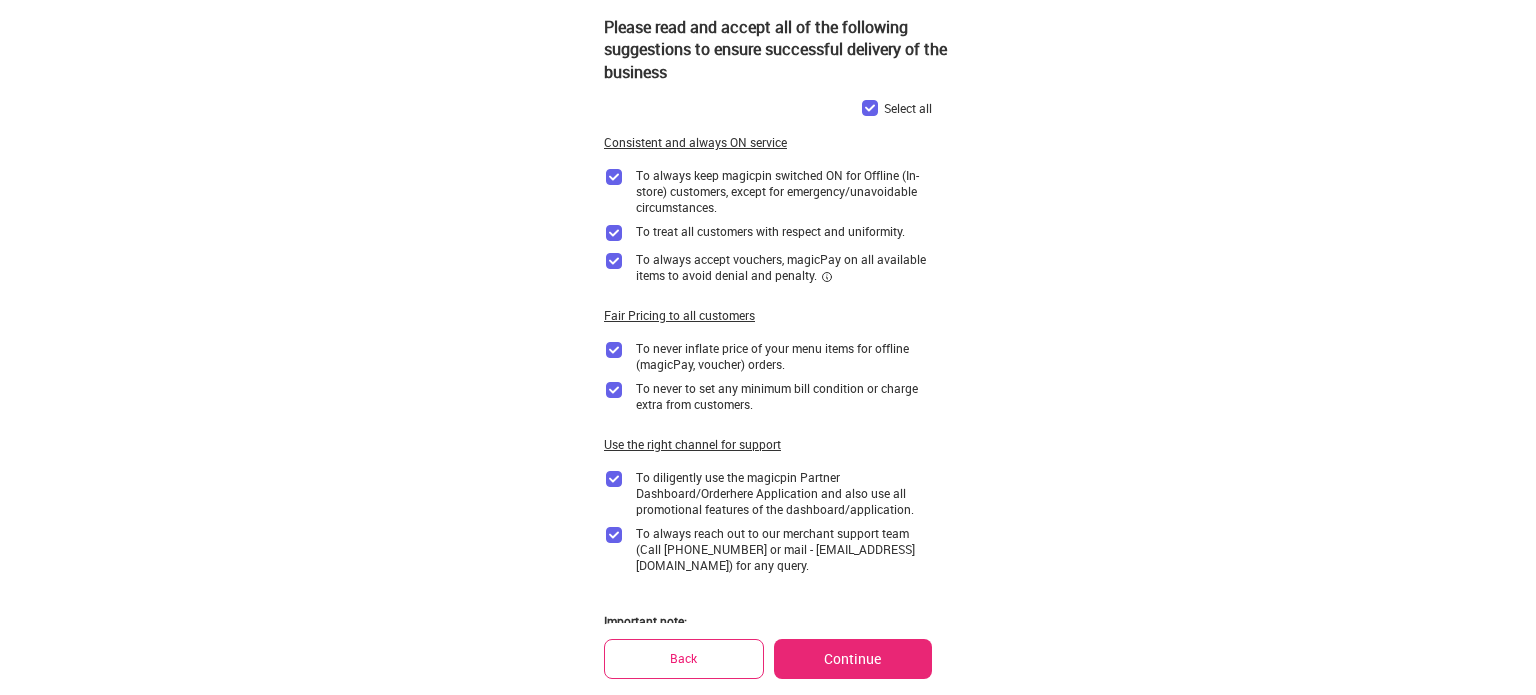 click on "Continue" at bounding box center (853, 659) 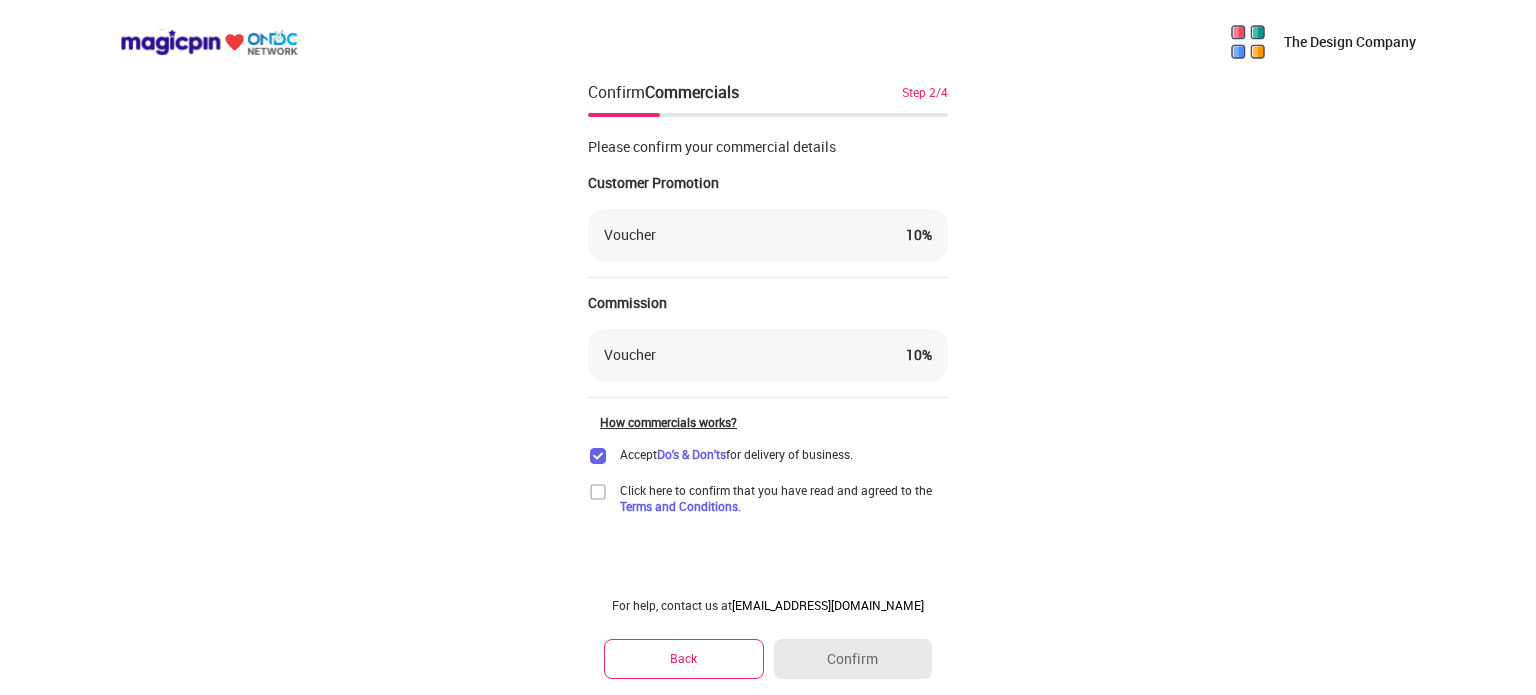 click on "Click here to confirm that you have read and agreed to the  Terms and Conditions." at bounding box center (768, 498) 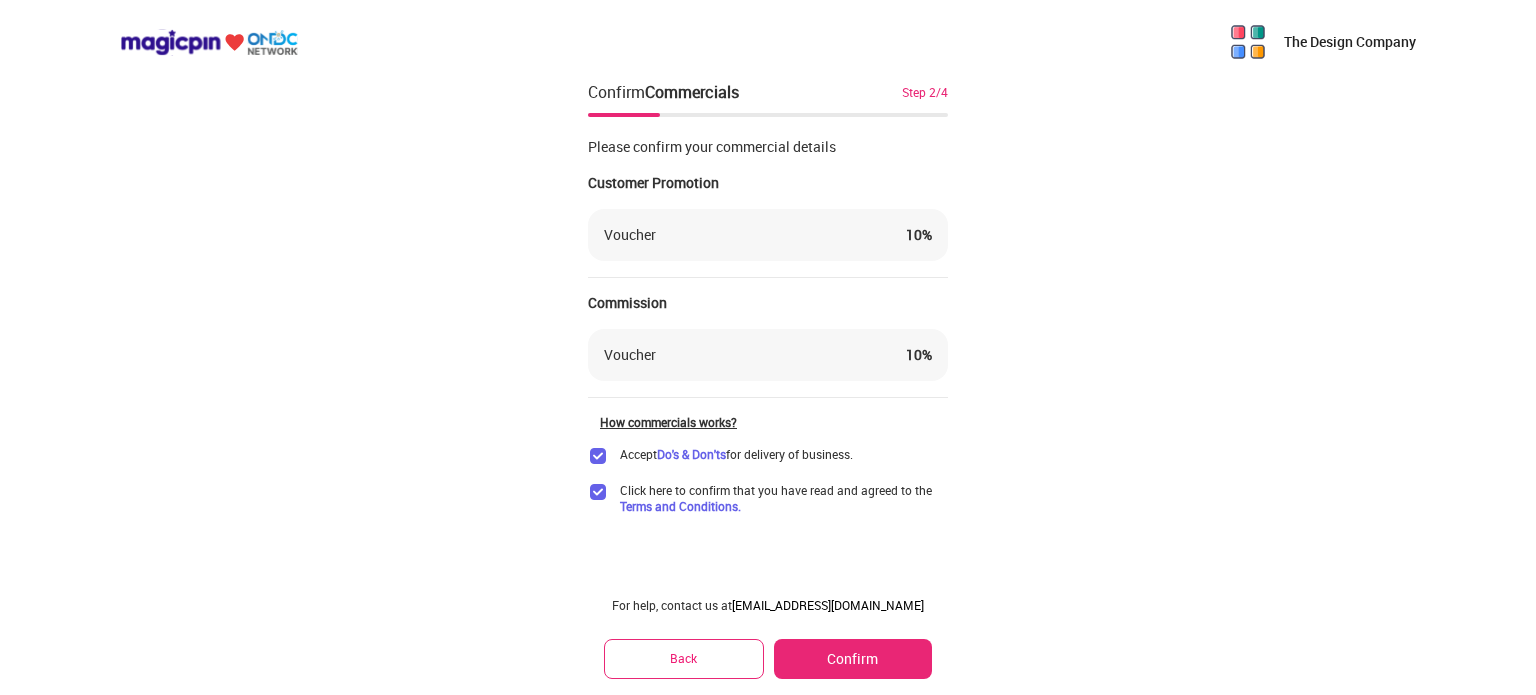 click on "10 %" at bounding box center [919, 355] 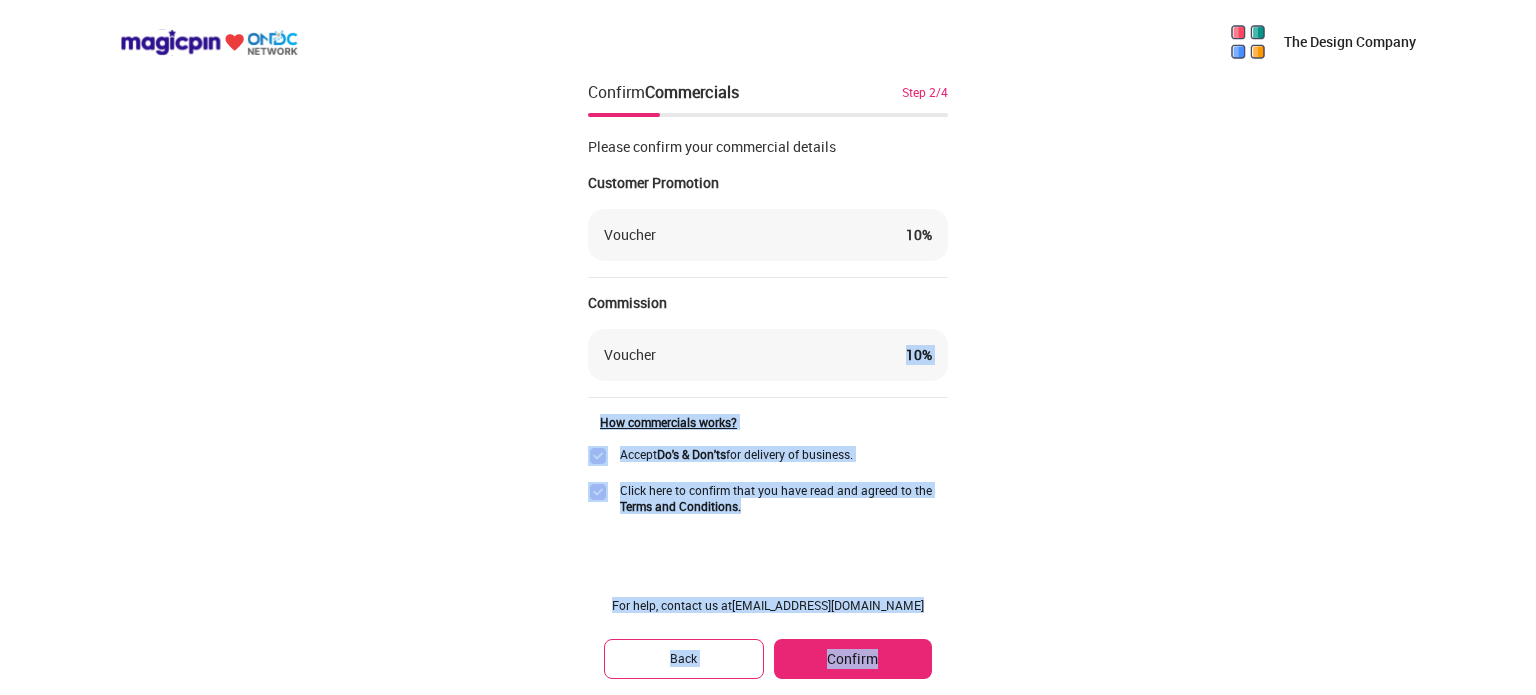 drag, startPoint x: 900, startPoint y: 354, endPoint x: 1024, endPoint y: 378, distance: 126.30122 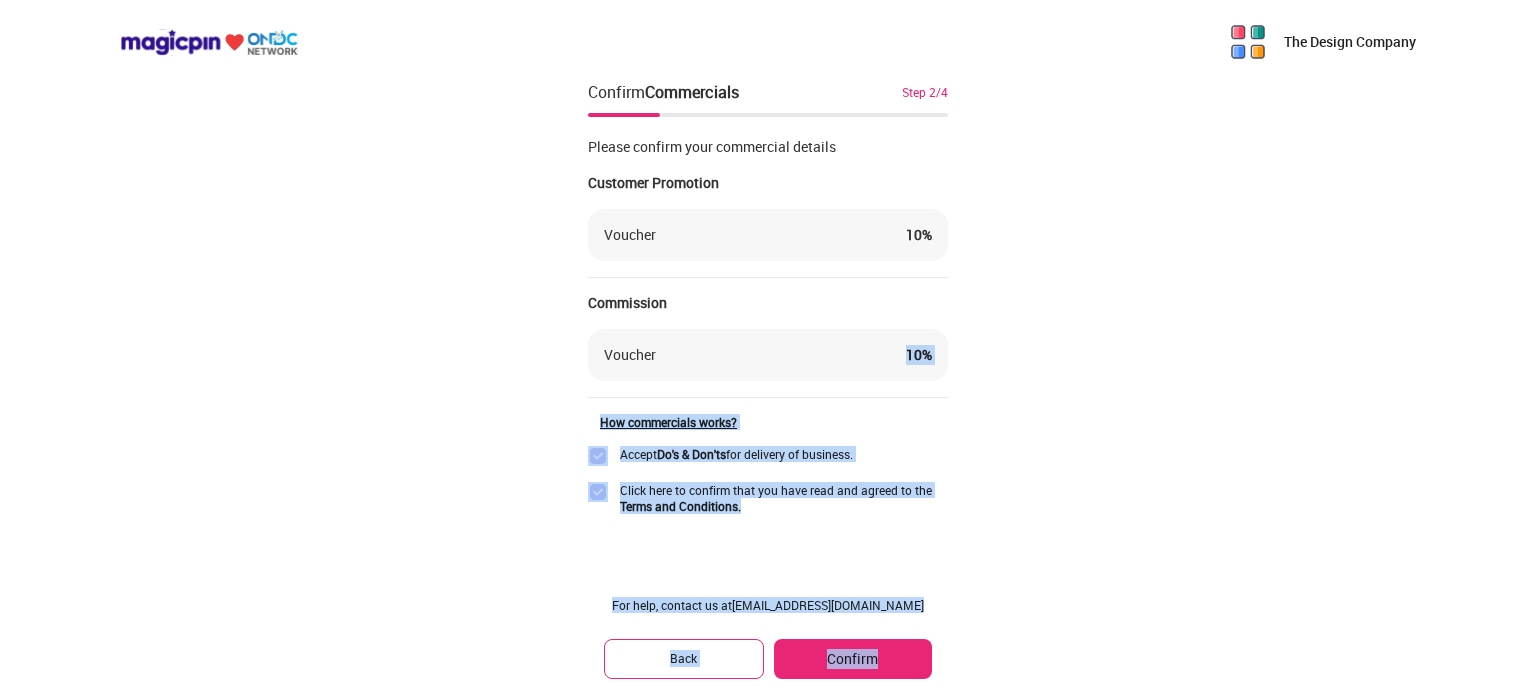 click on "Click here to confirm that you have read and agreed to the  Terms and Conditions." at bounding box center (784, 498) 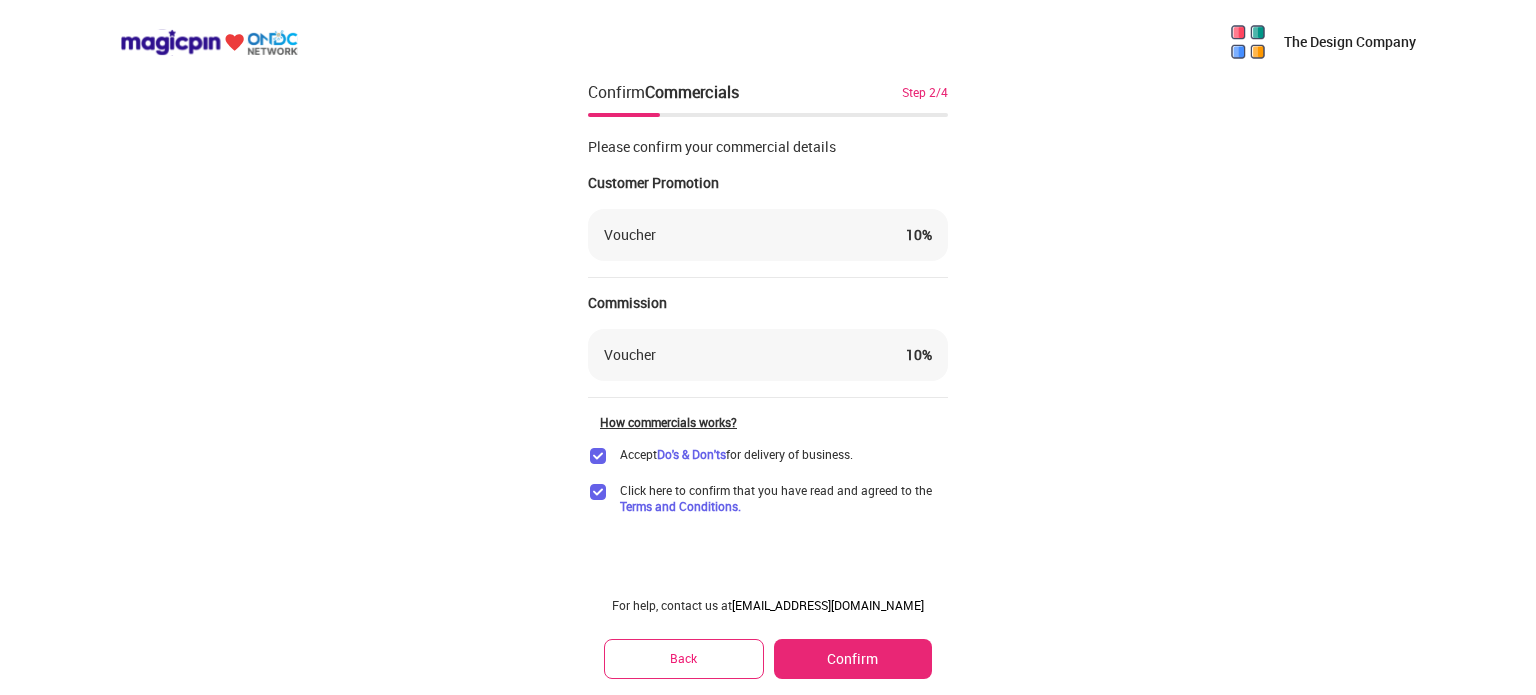 click on "Confirm" at bounding box center [853, 659] 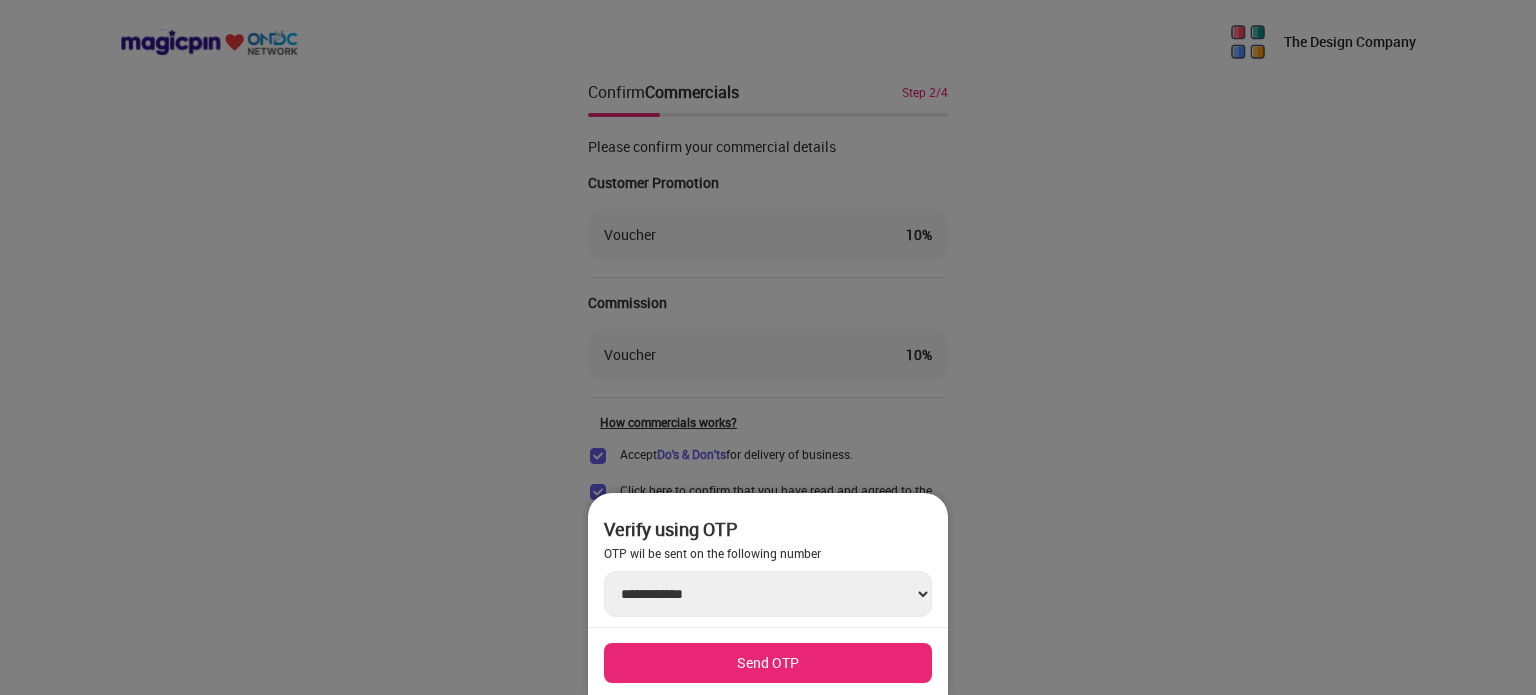 click on "Send OTP" at bounding box center [768, 663] 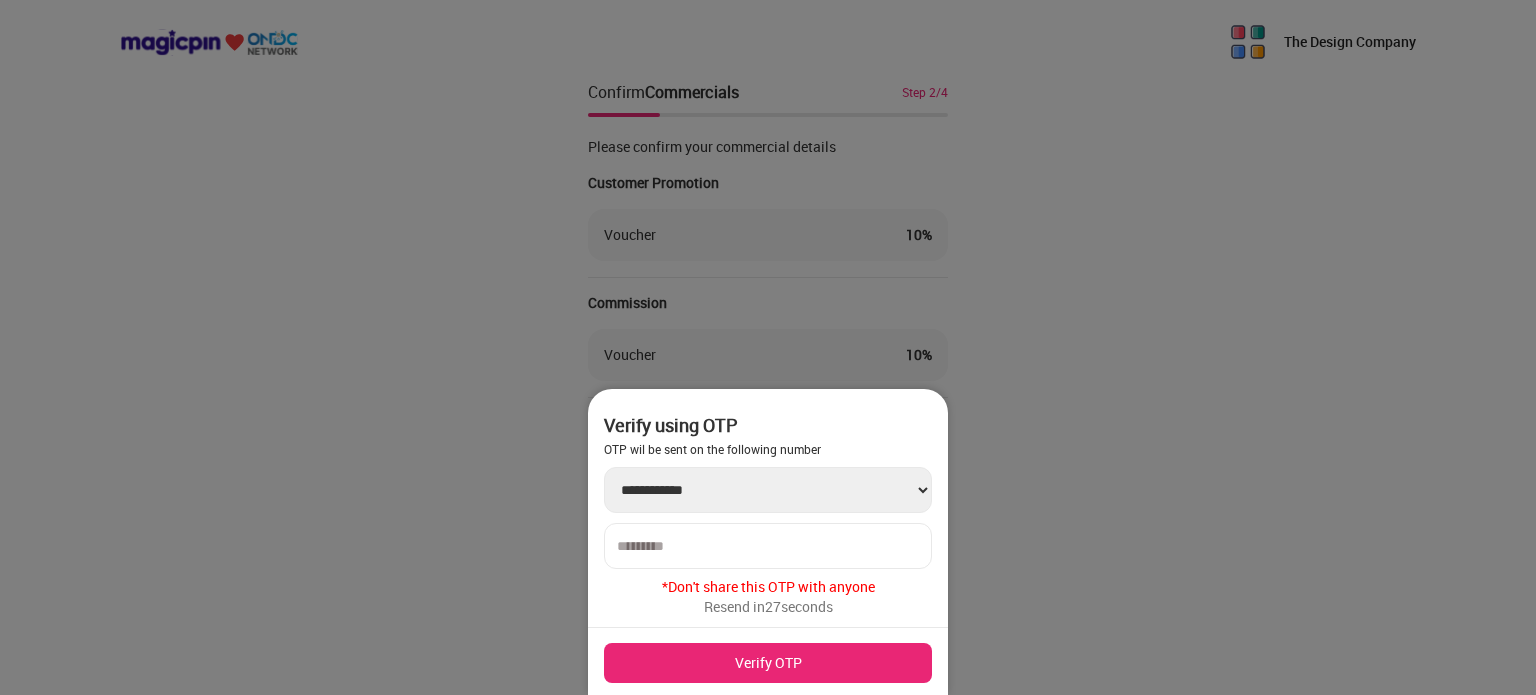 click on "**********" at bounding box center (768, 490) 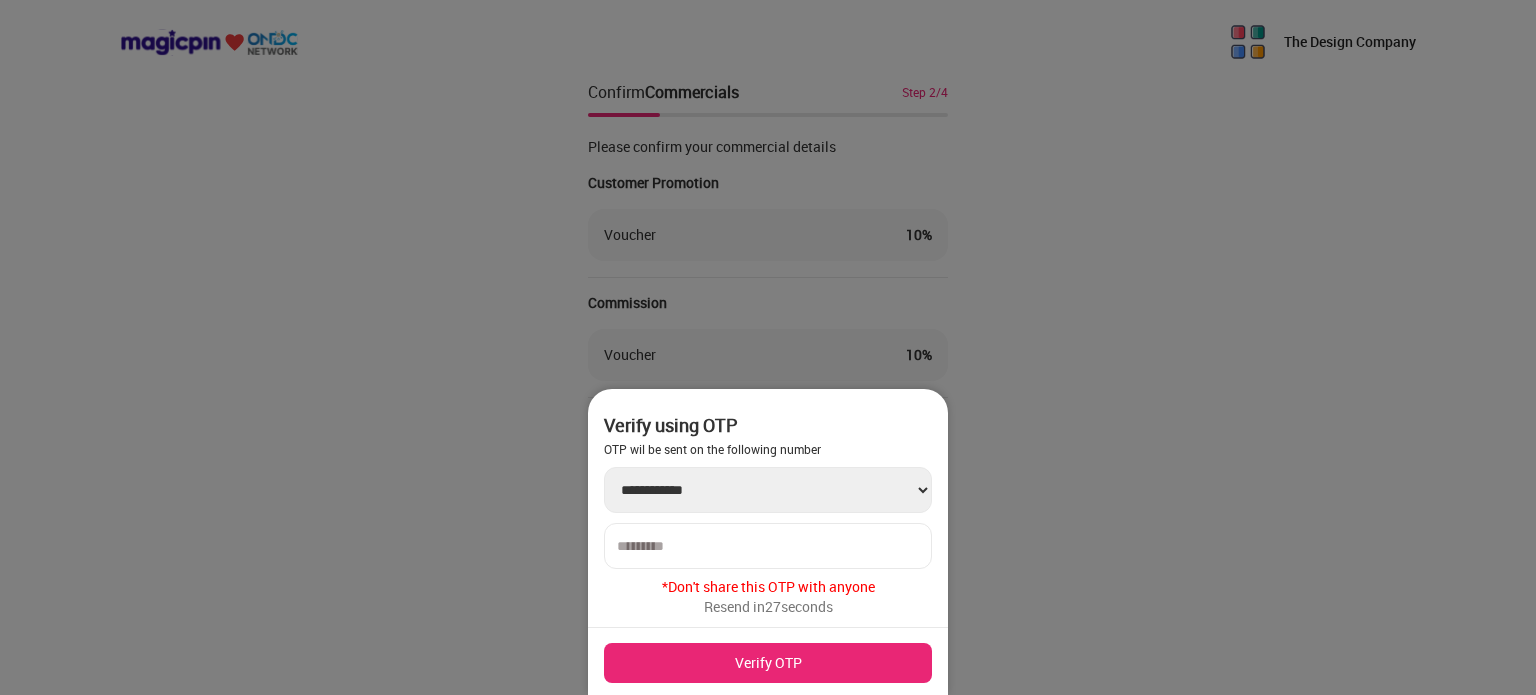 click at bounding box center [768, 546] 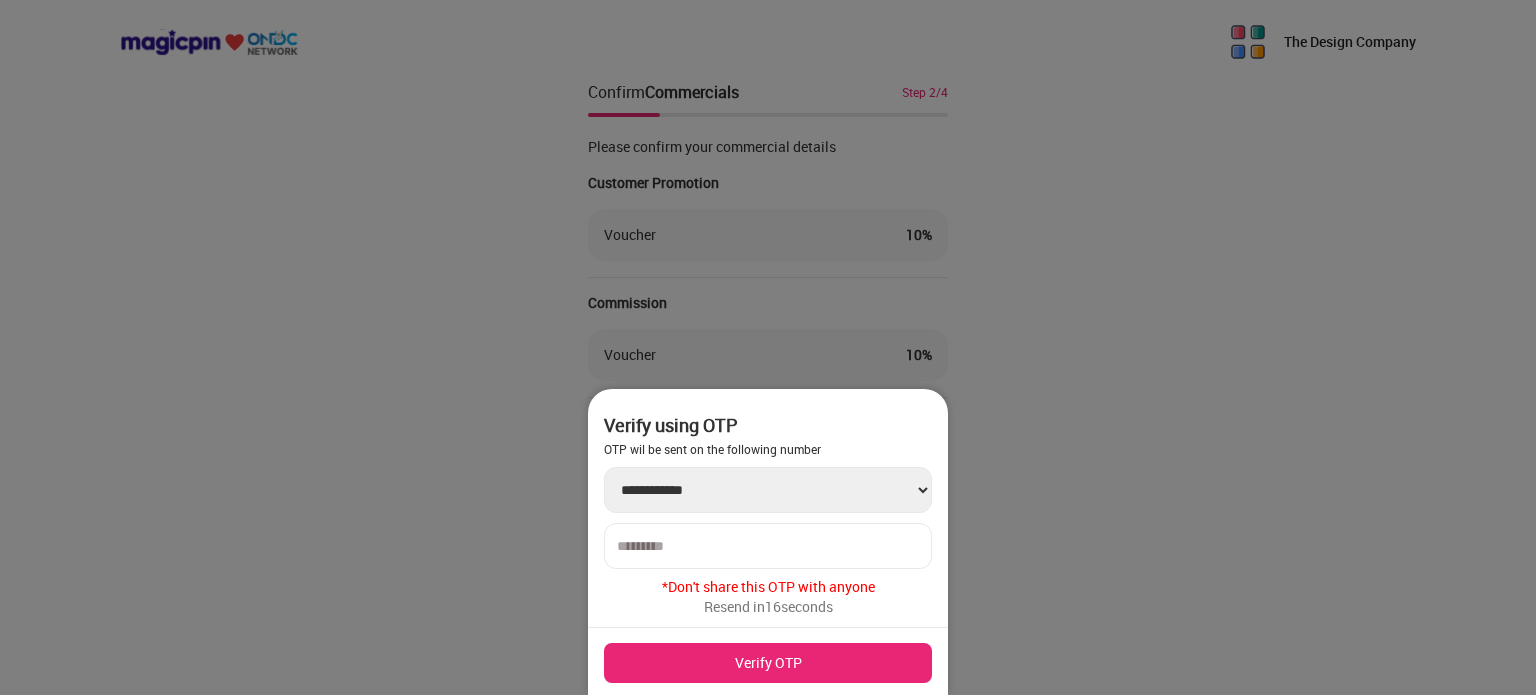 type on "******" 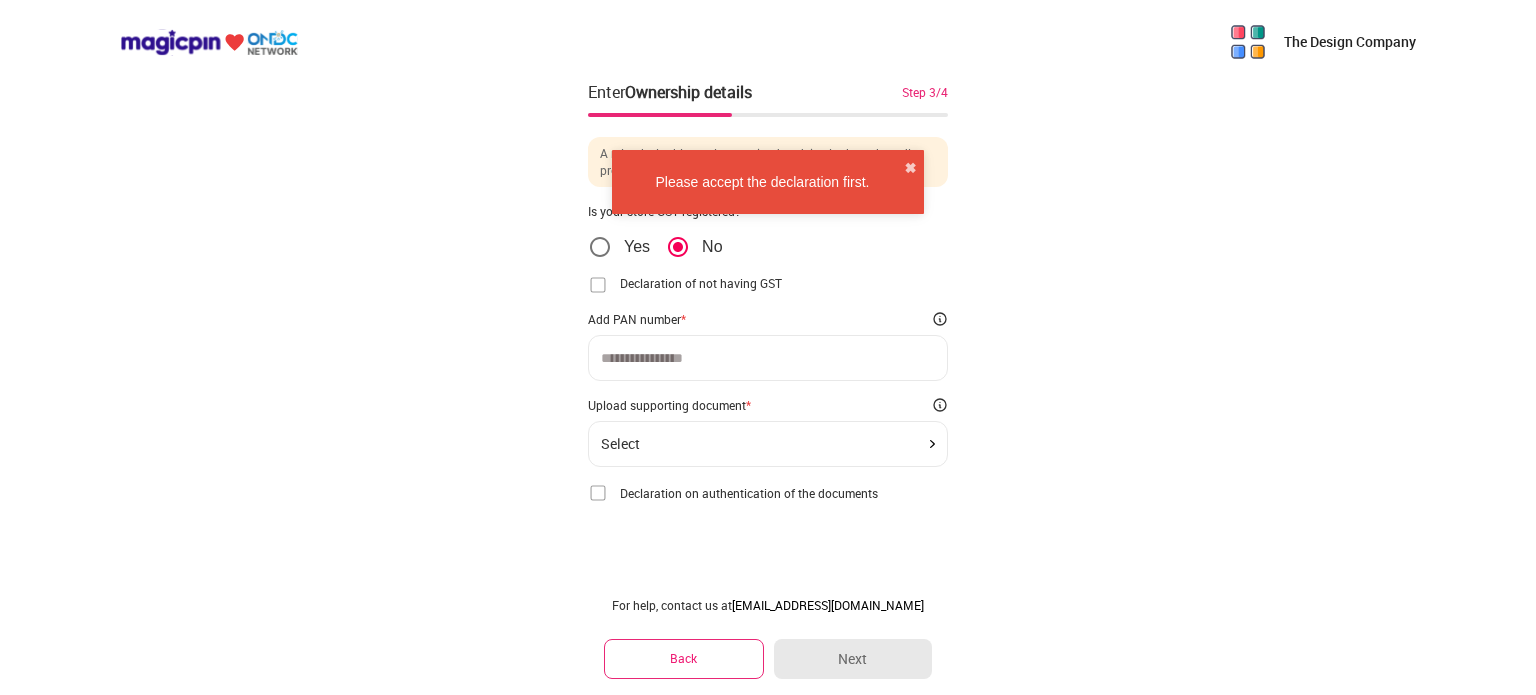 click at bounding box center [768, 358] 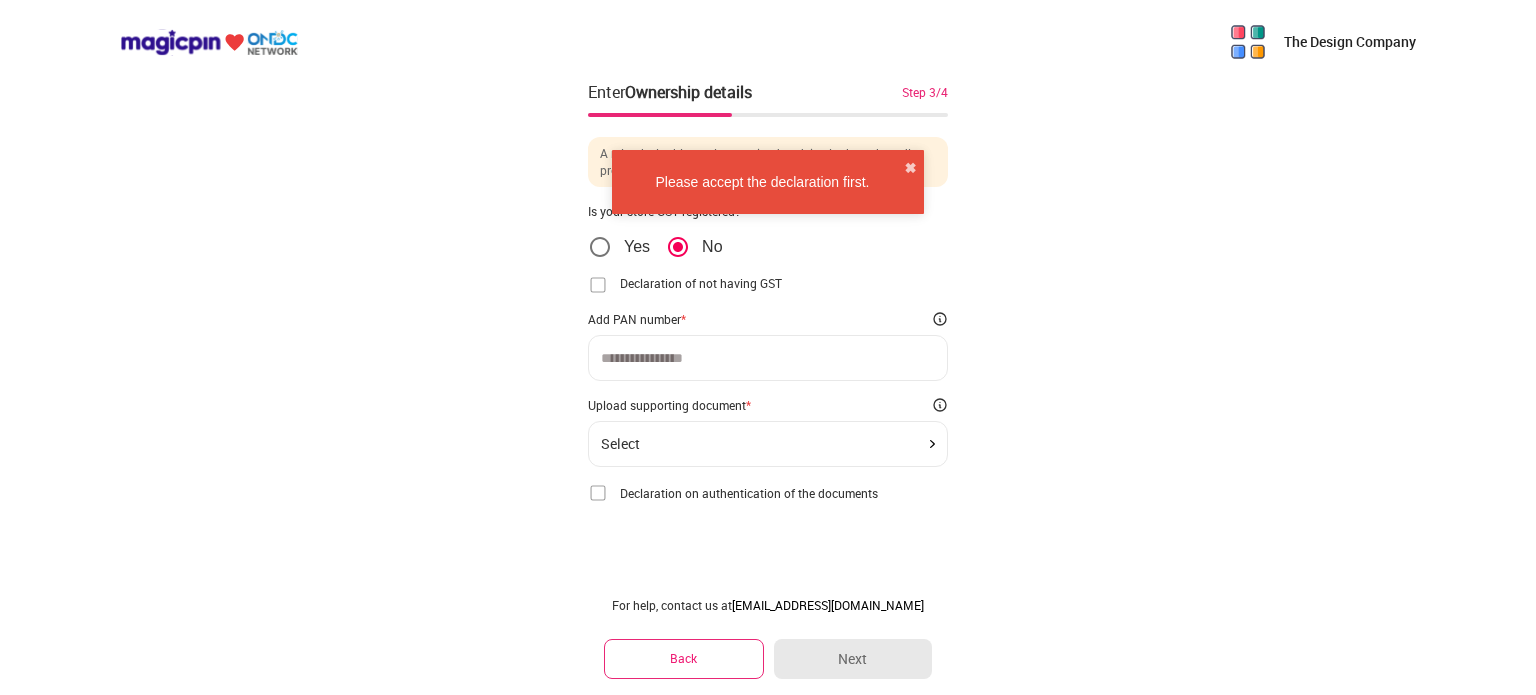 click at bounding box center [598, 285] 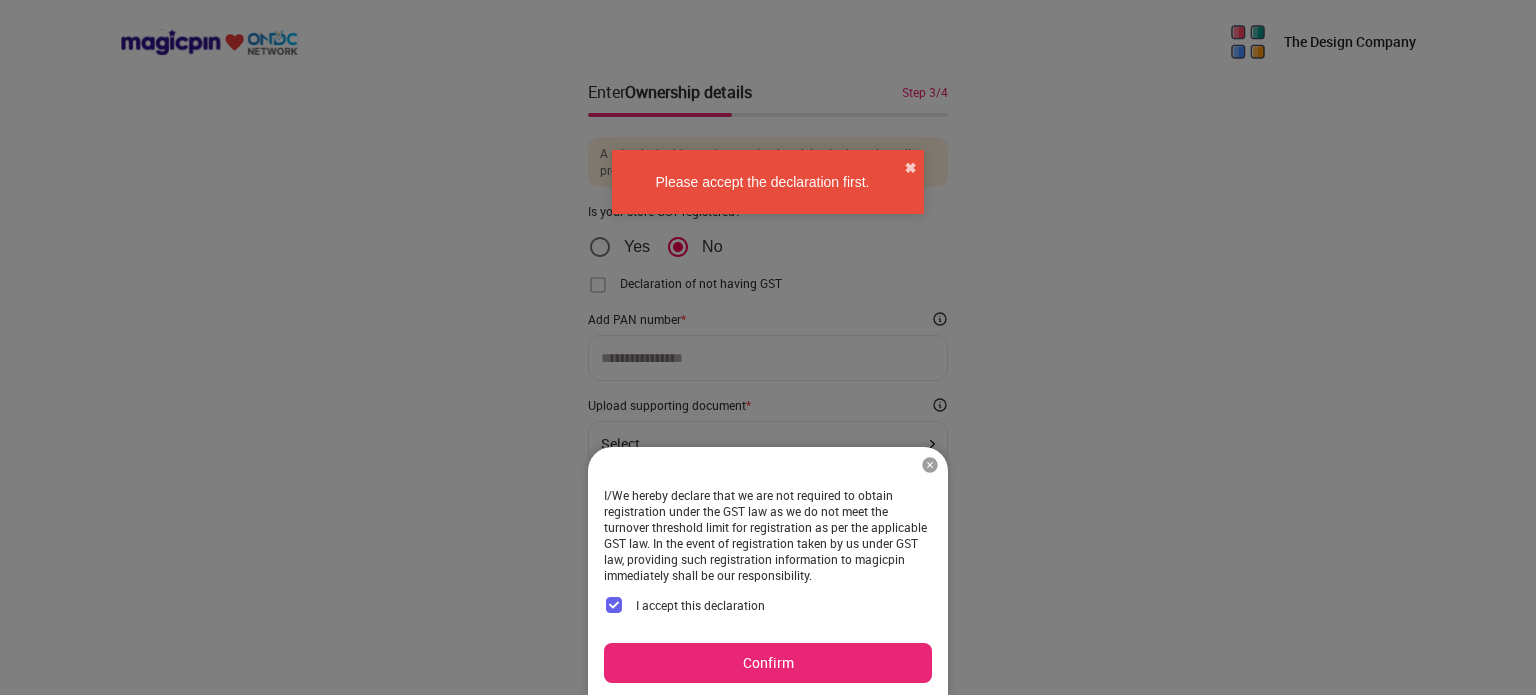 click on "Confirm" at bounding box center (768, 663) 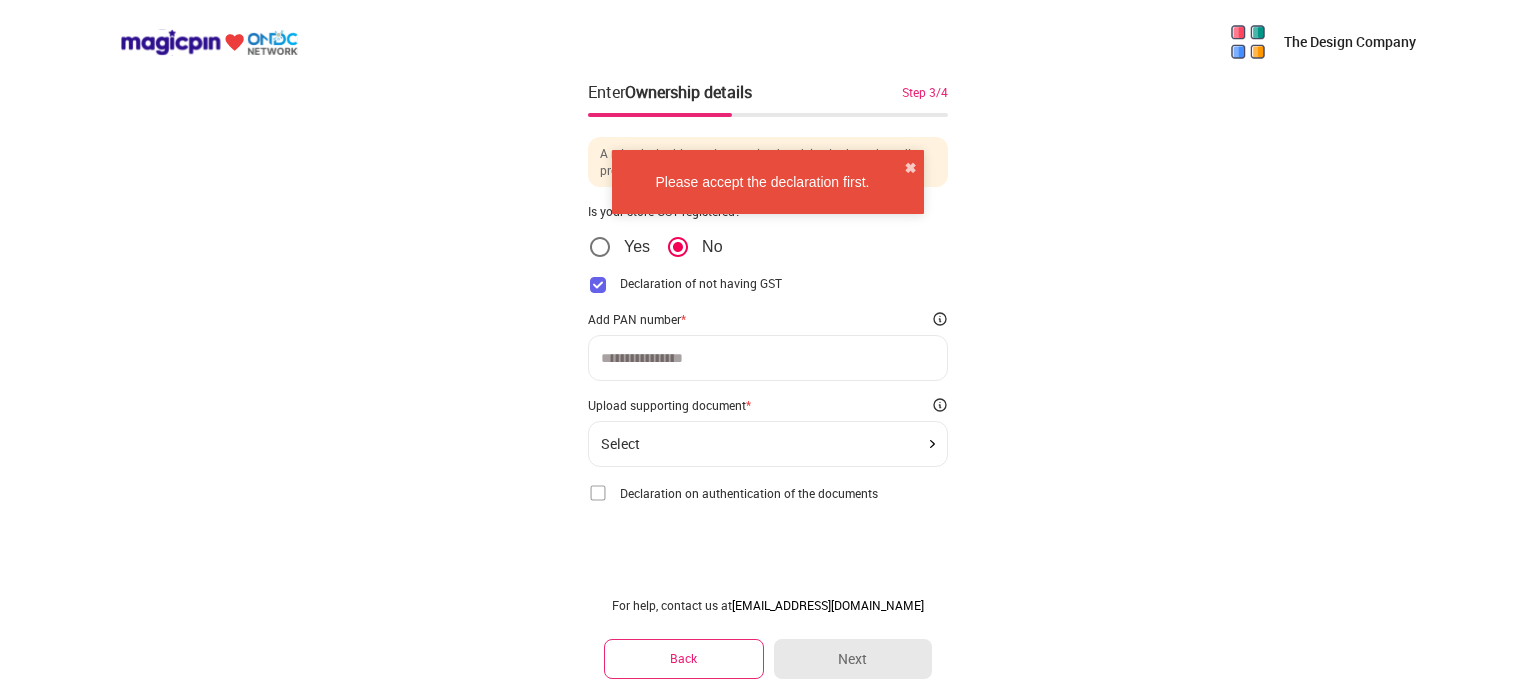 click at bounding box center [768, 358] 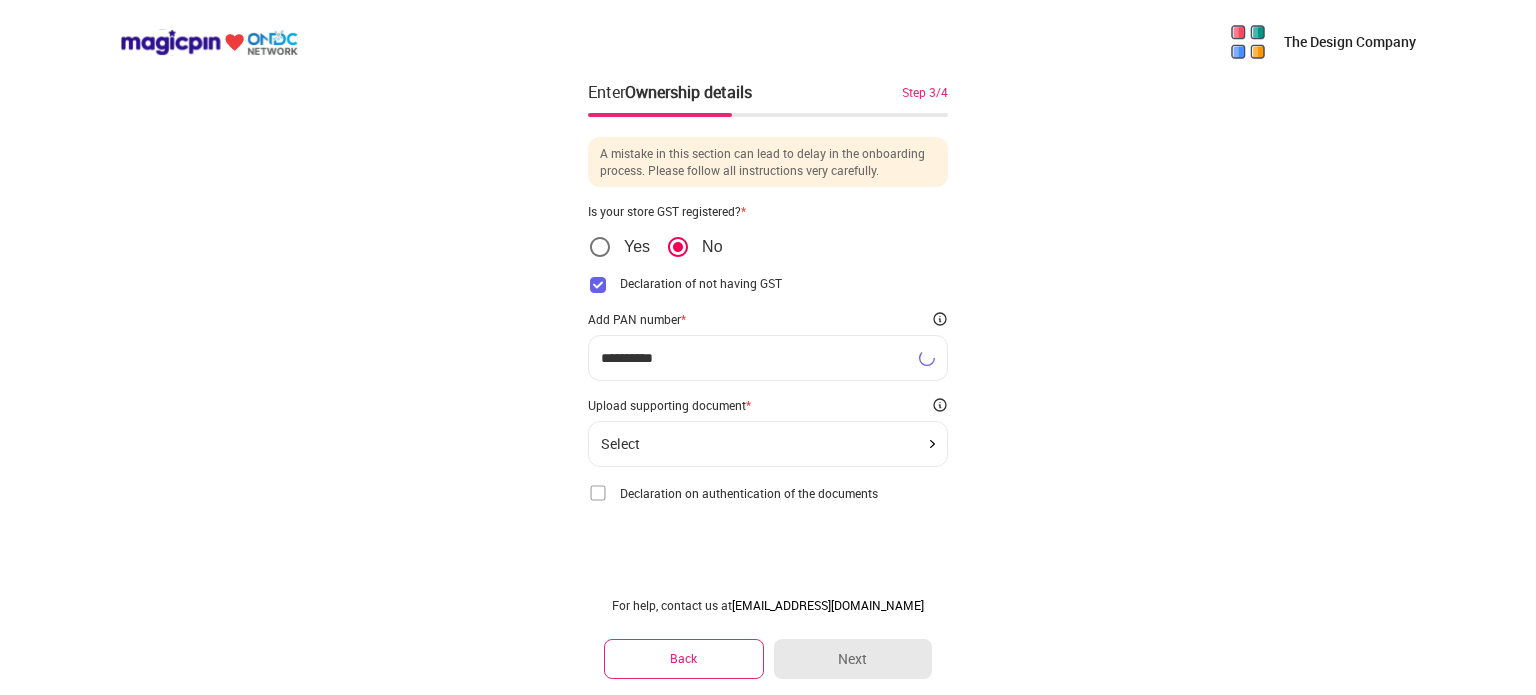 type on "**********" 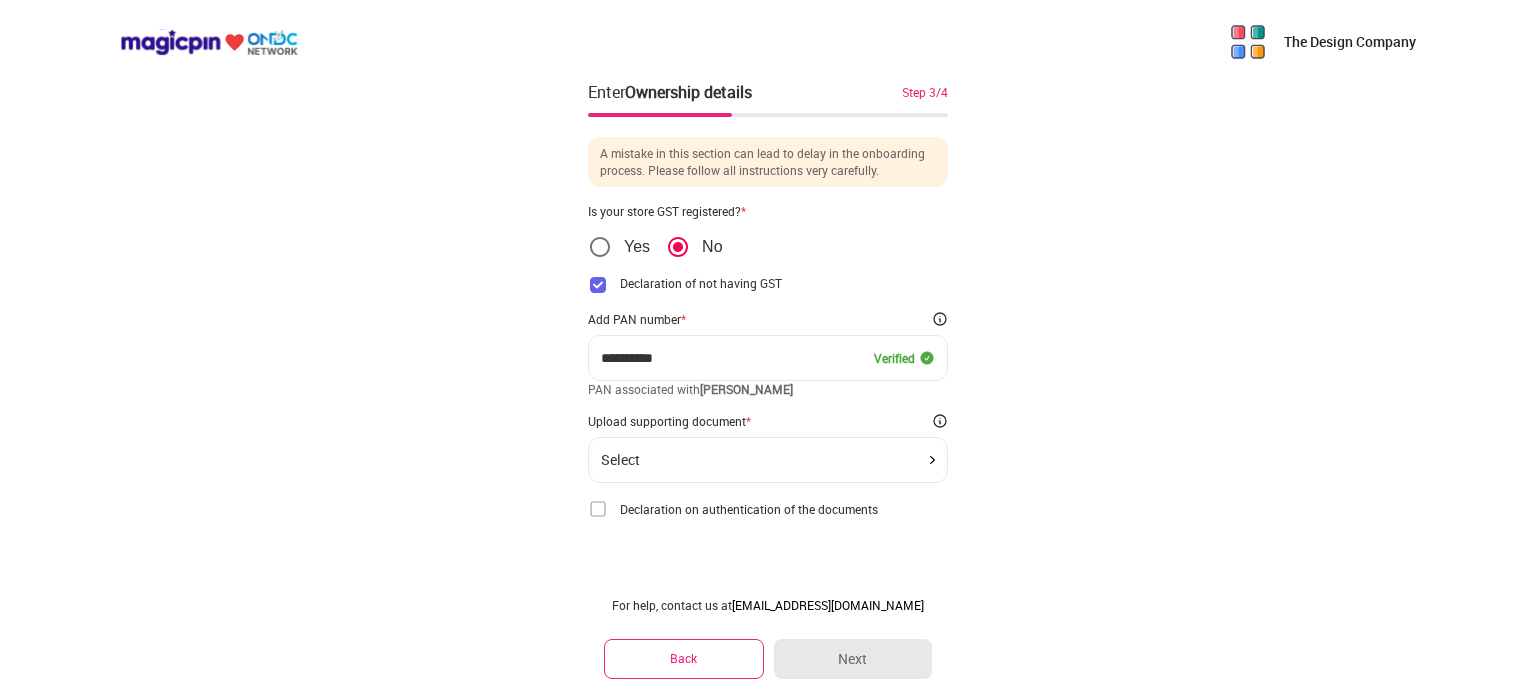 click on "Select" at bounding box center (768, 460) 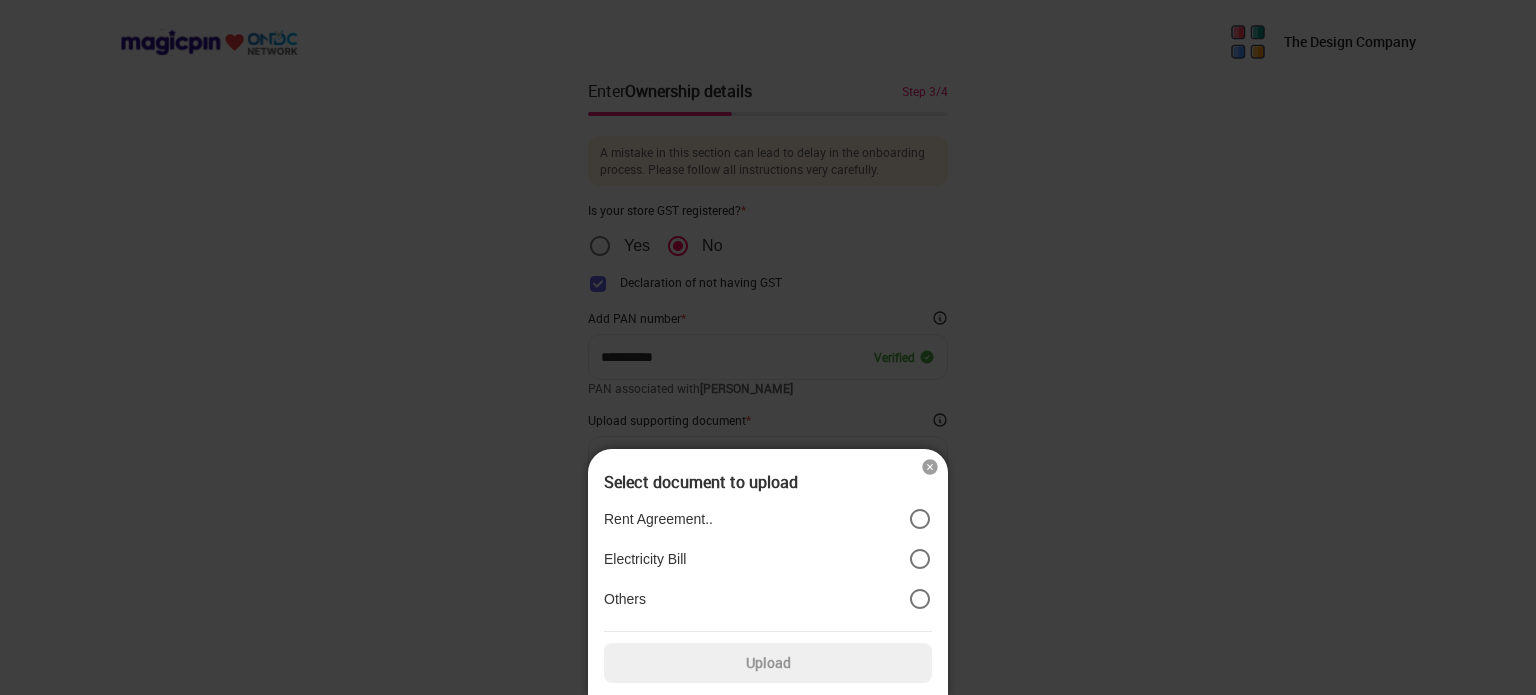 scroll, scrollTop: 2, scrollLeft: 0, axis: vertical 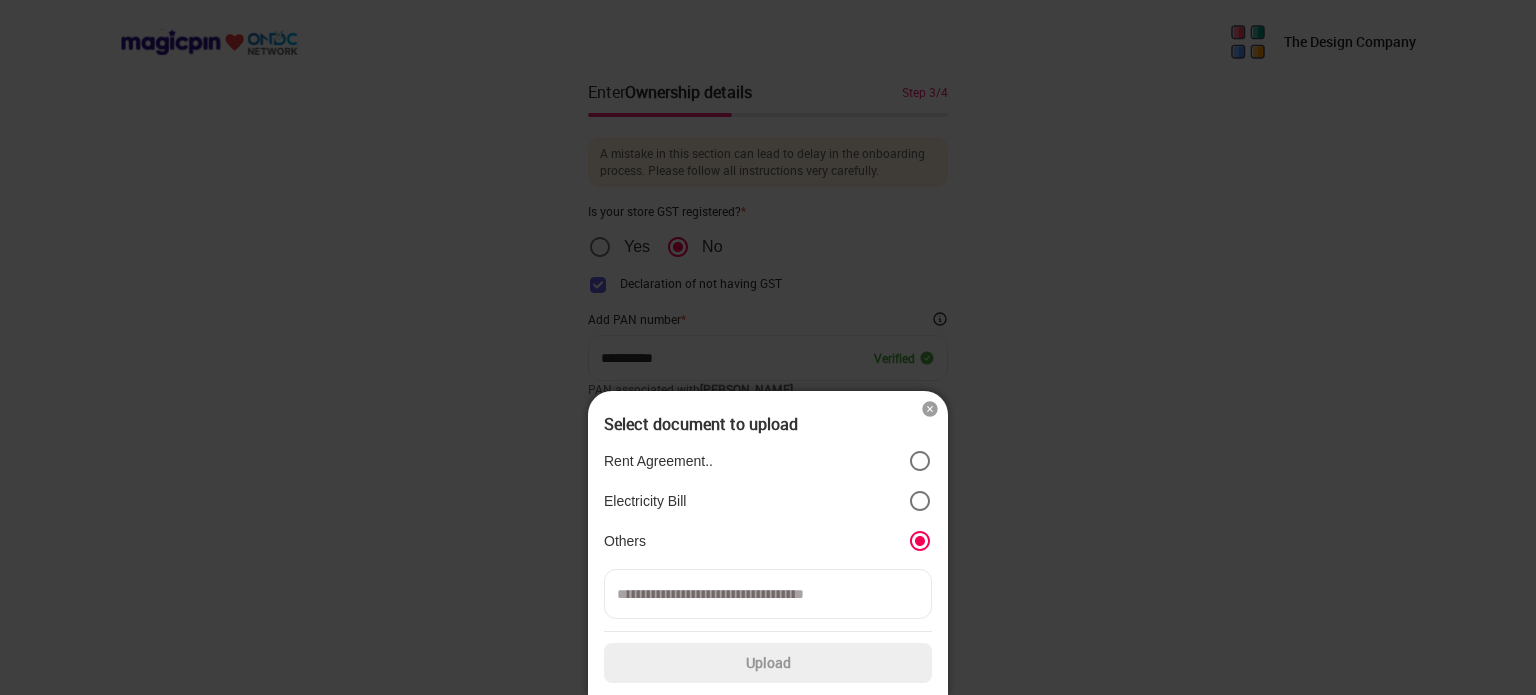 click at bounding box center [768, 594] 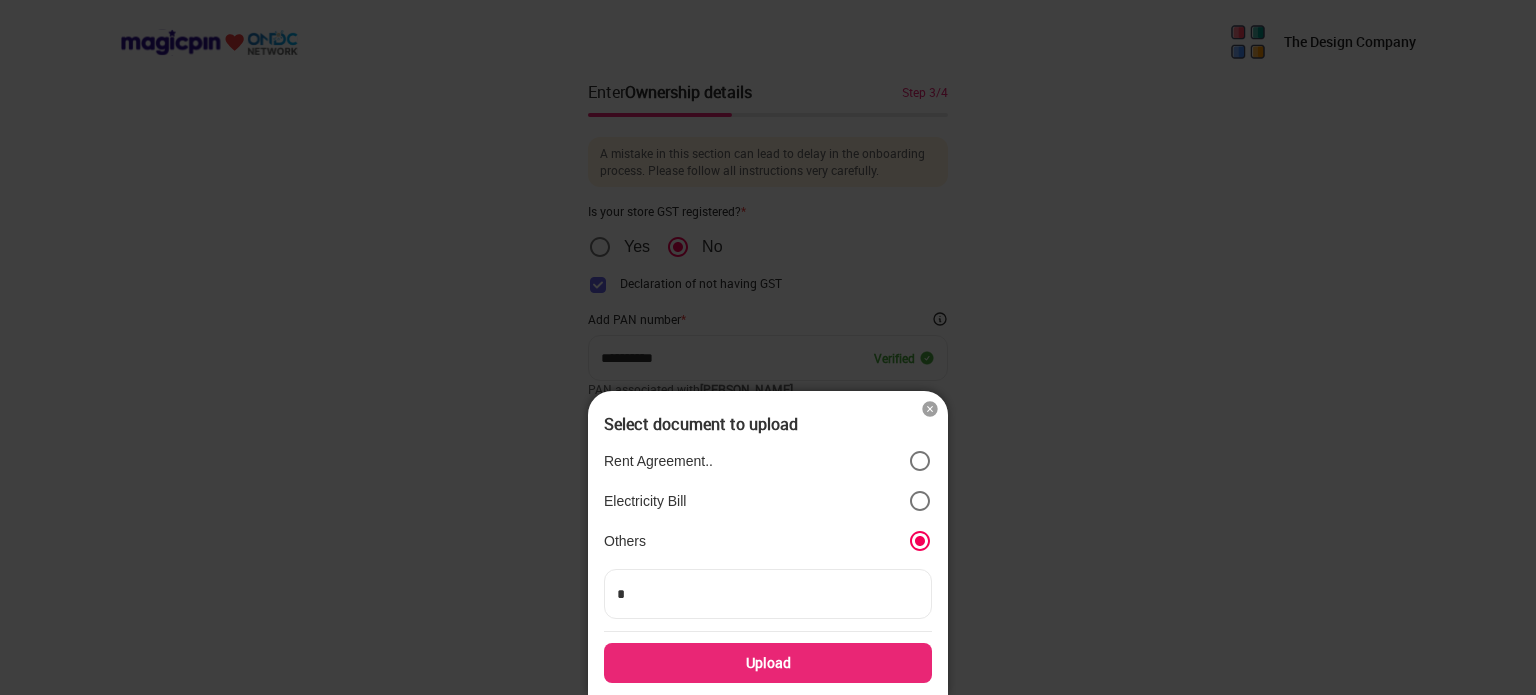 type on "**" 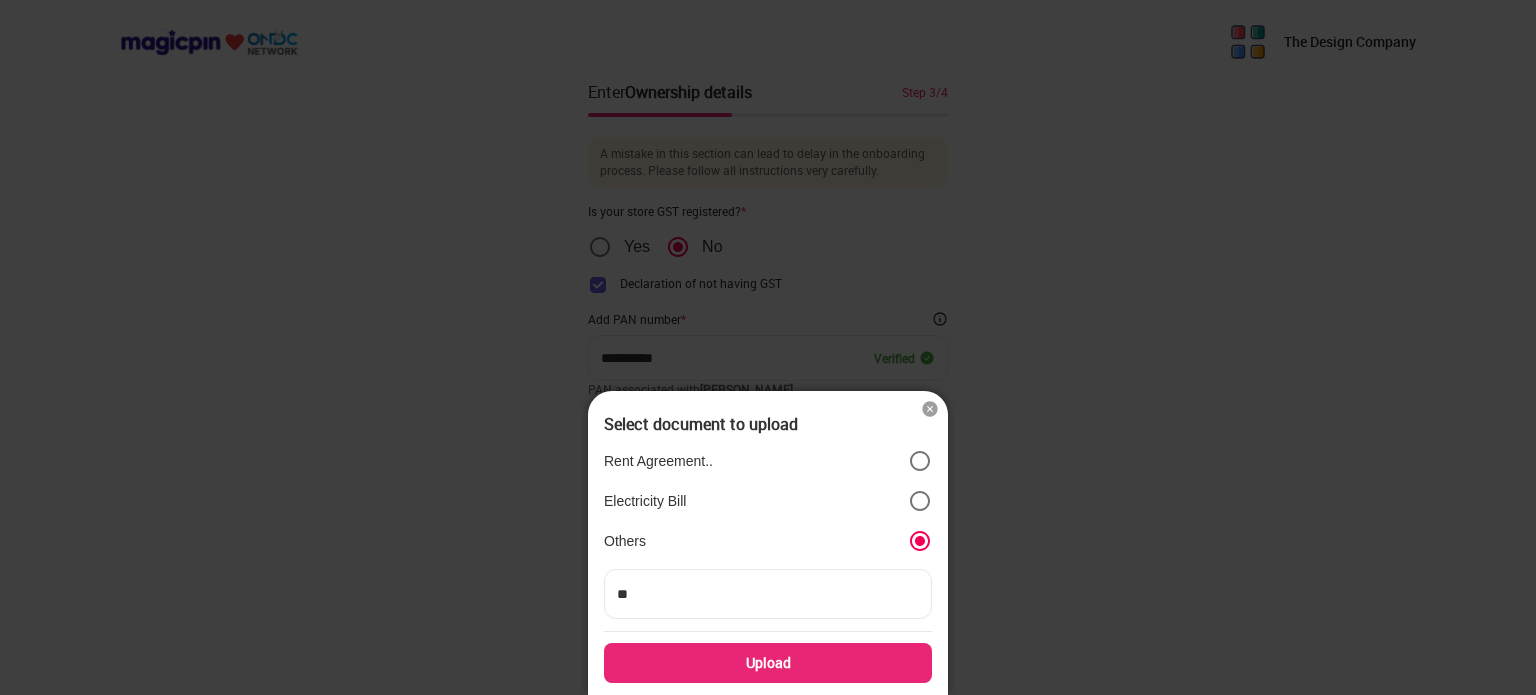 type on "***" 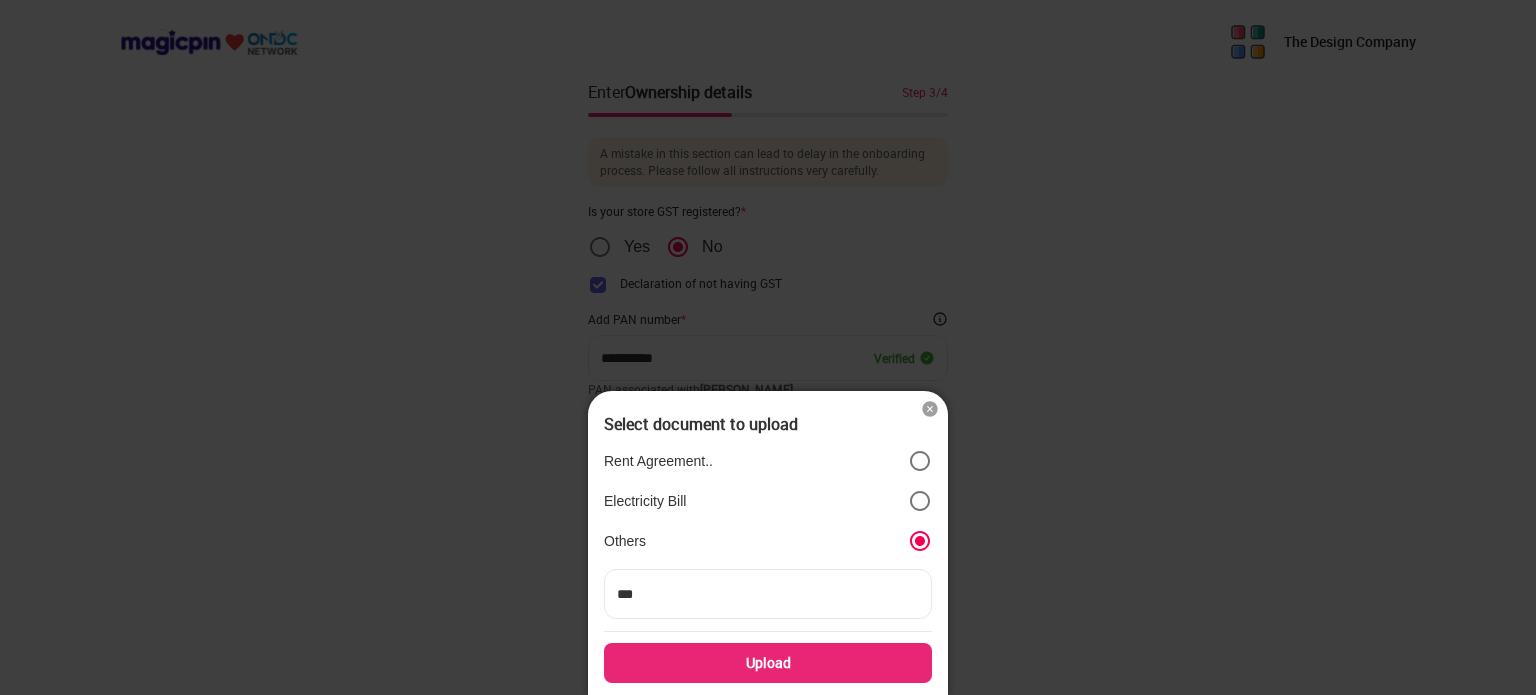 type on "****" 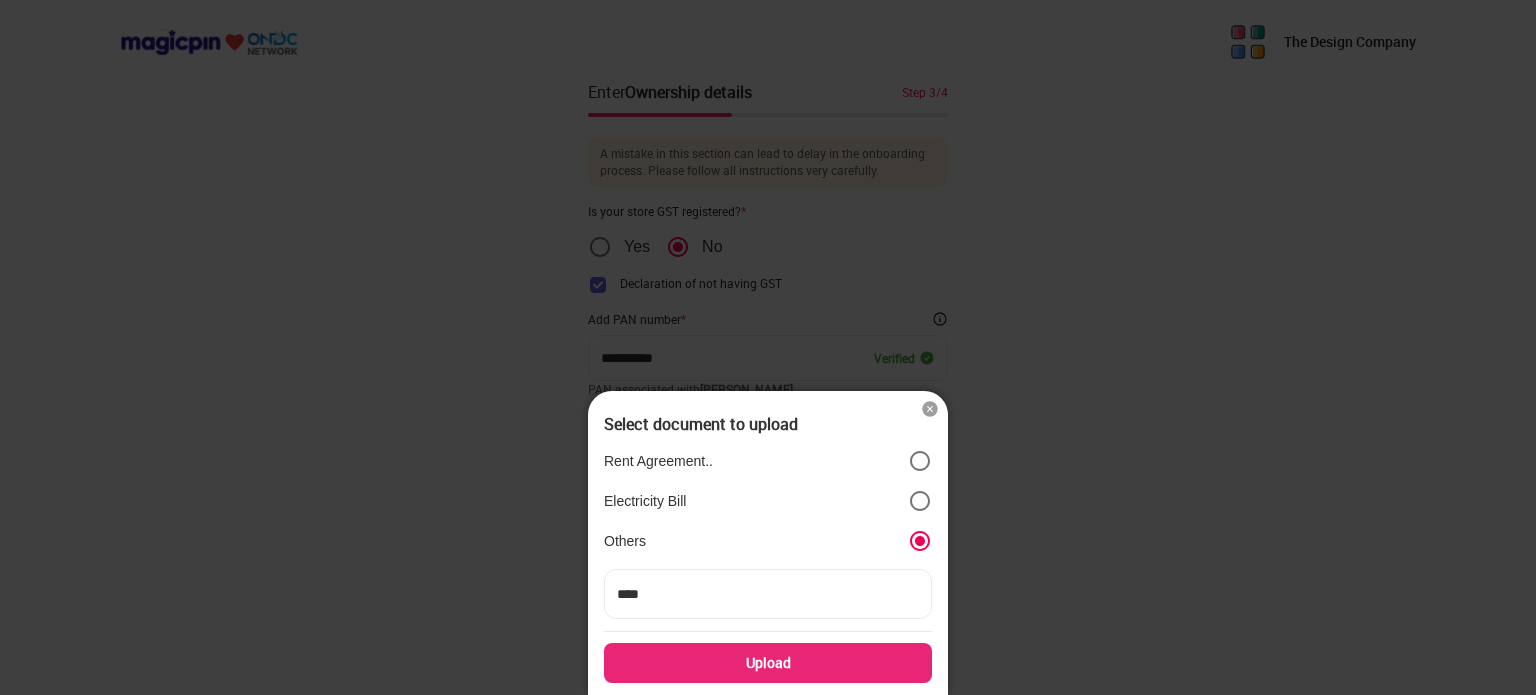 type on "*****" 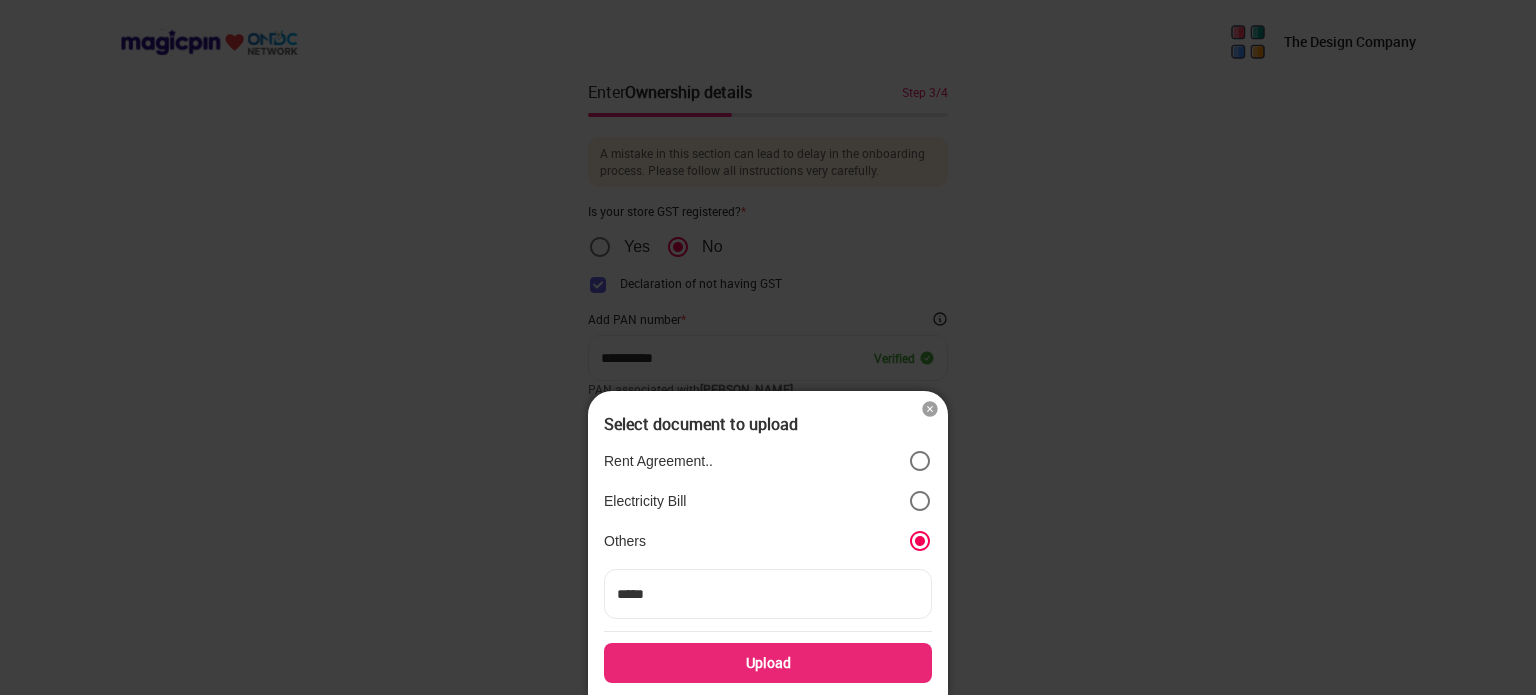 type on "******" 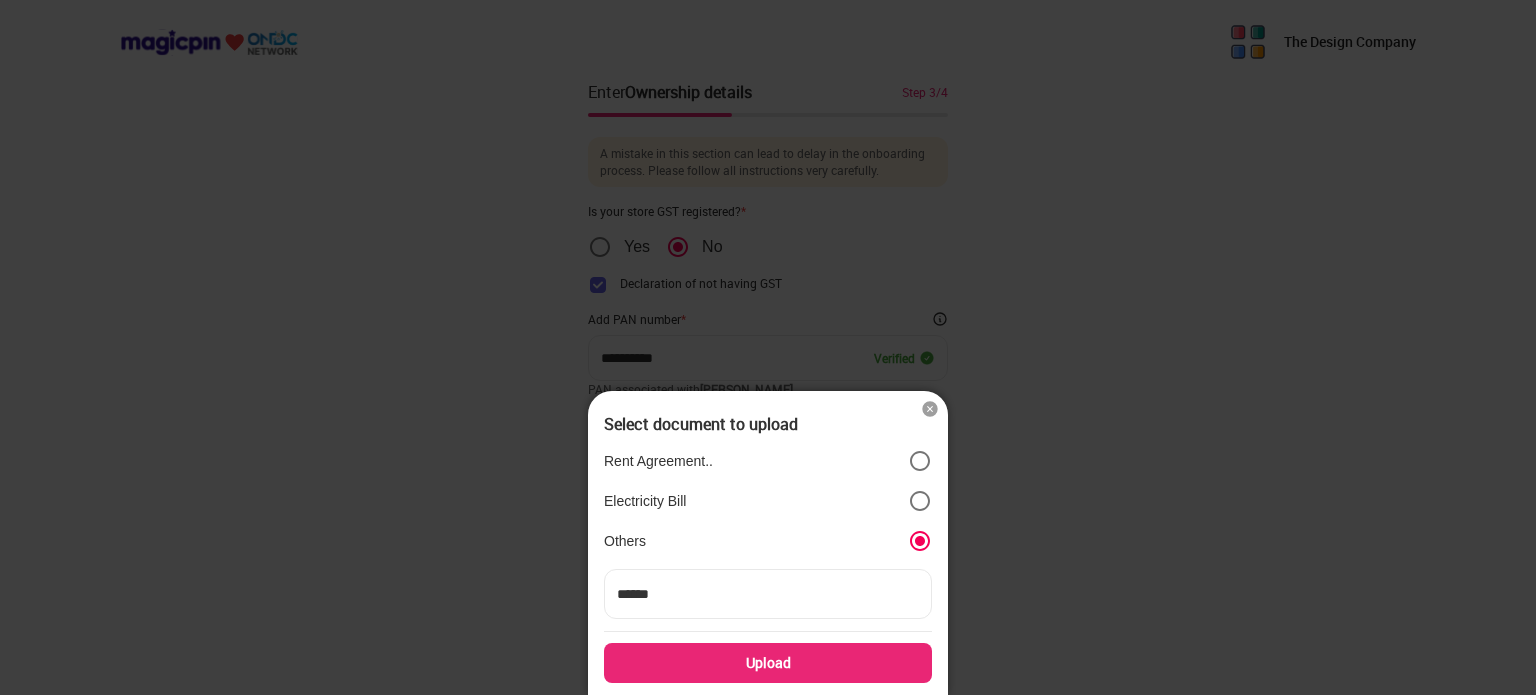 type on "******" 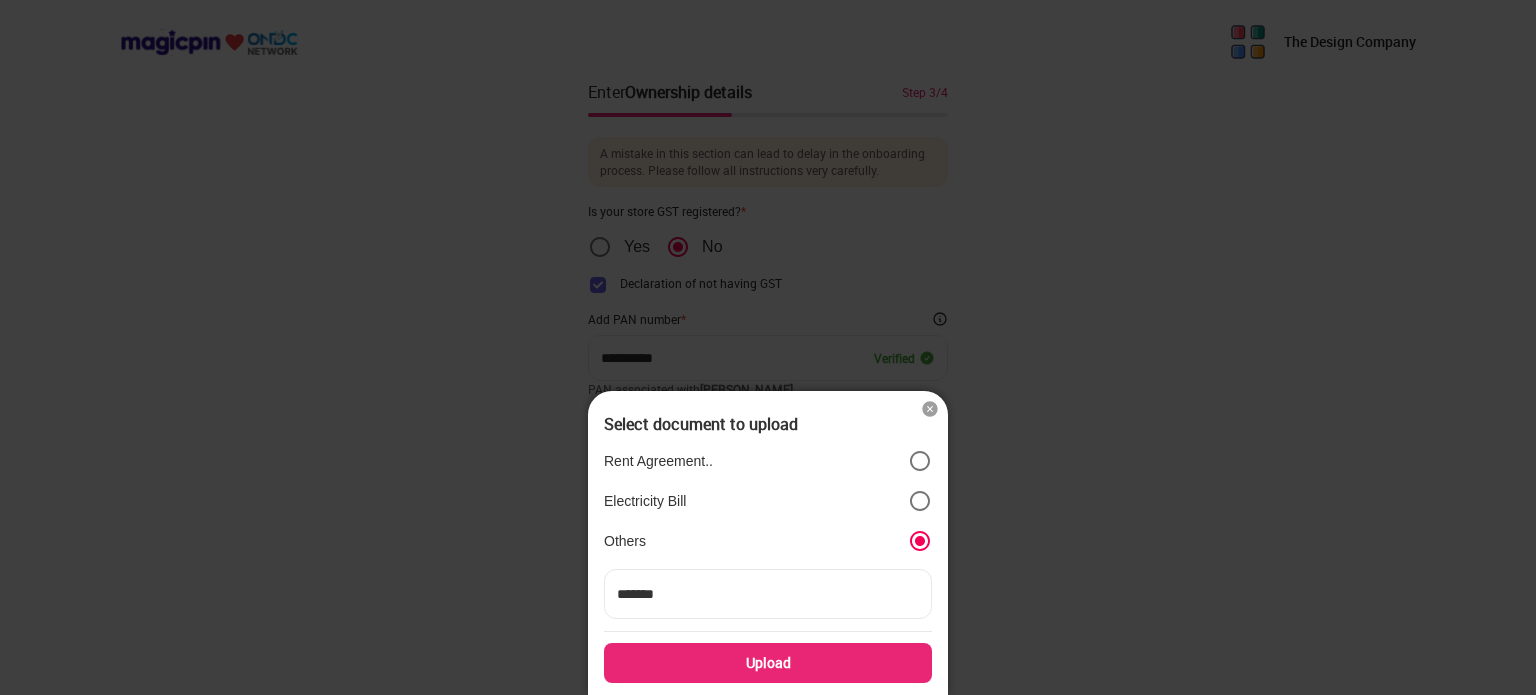 type on "********" 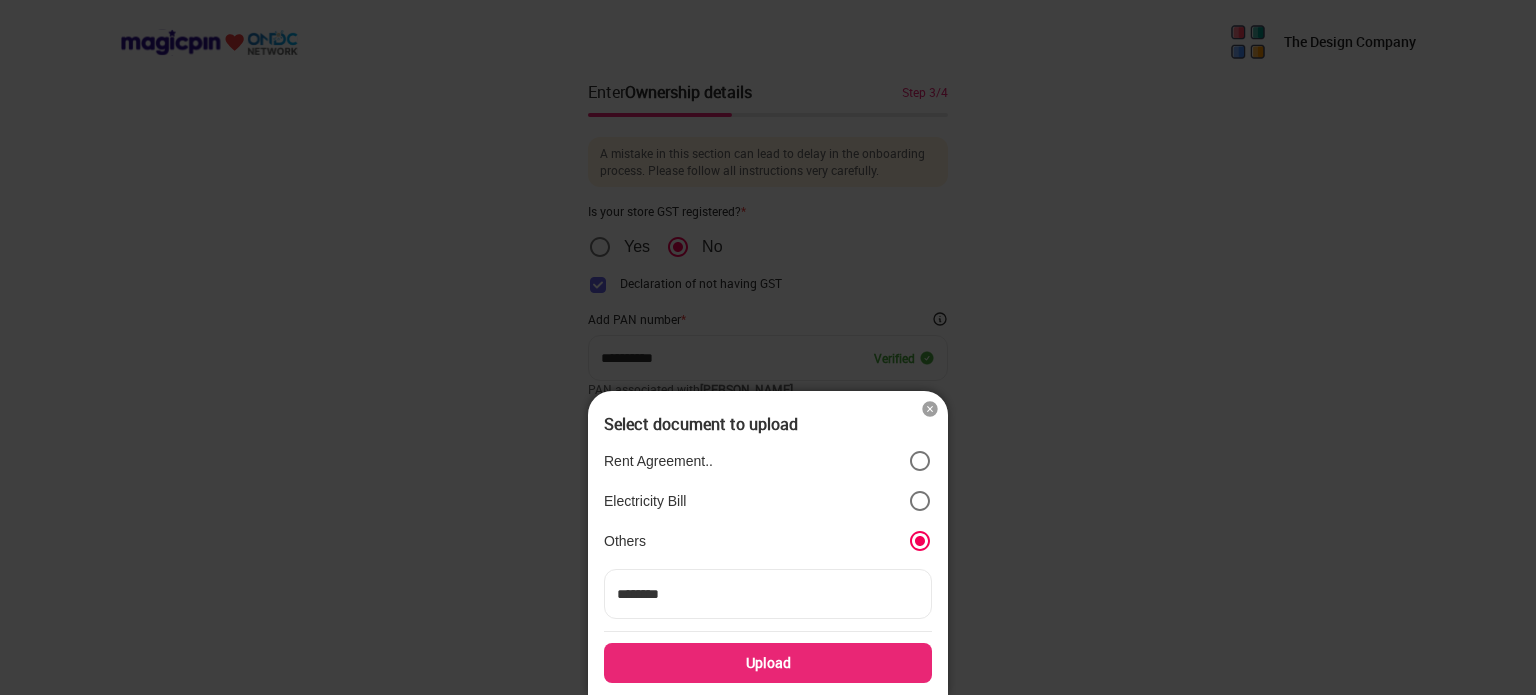 type on "*********" 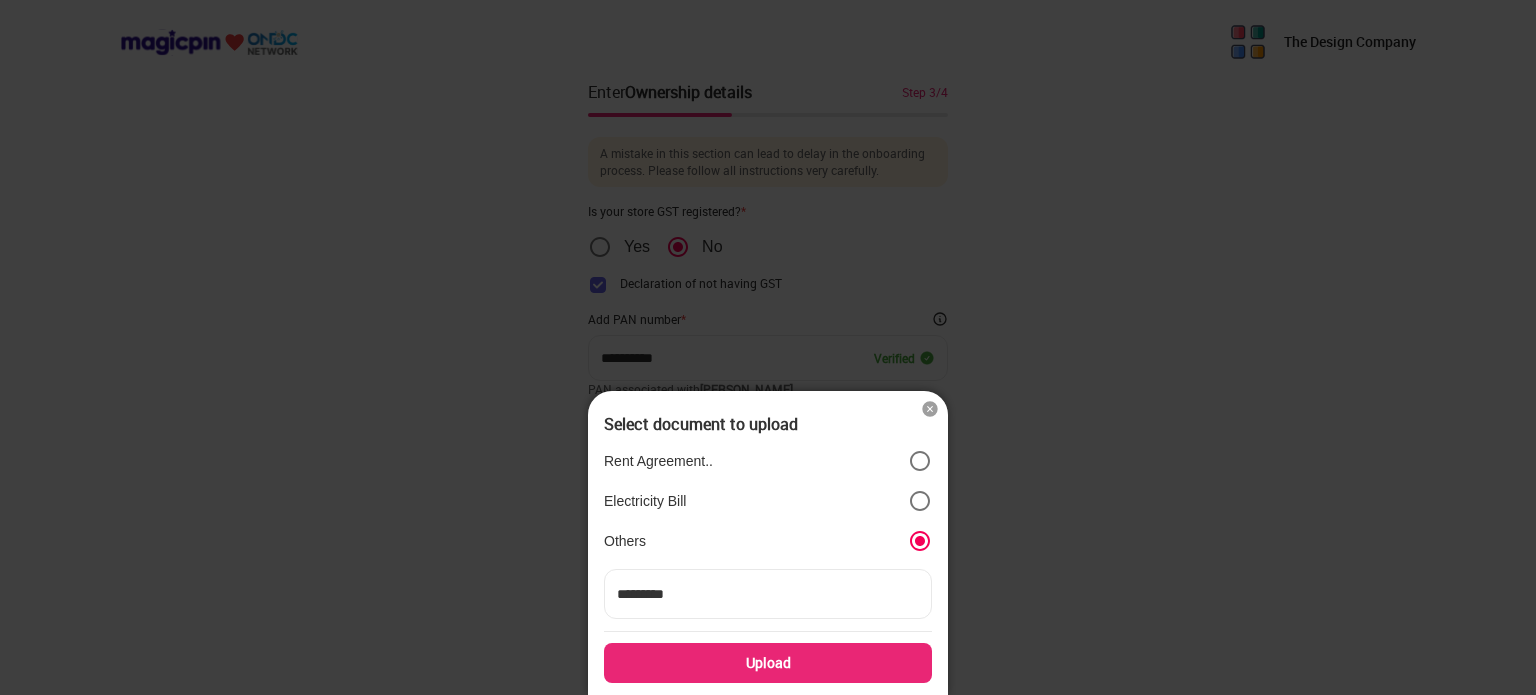 type on "**********" 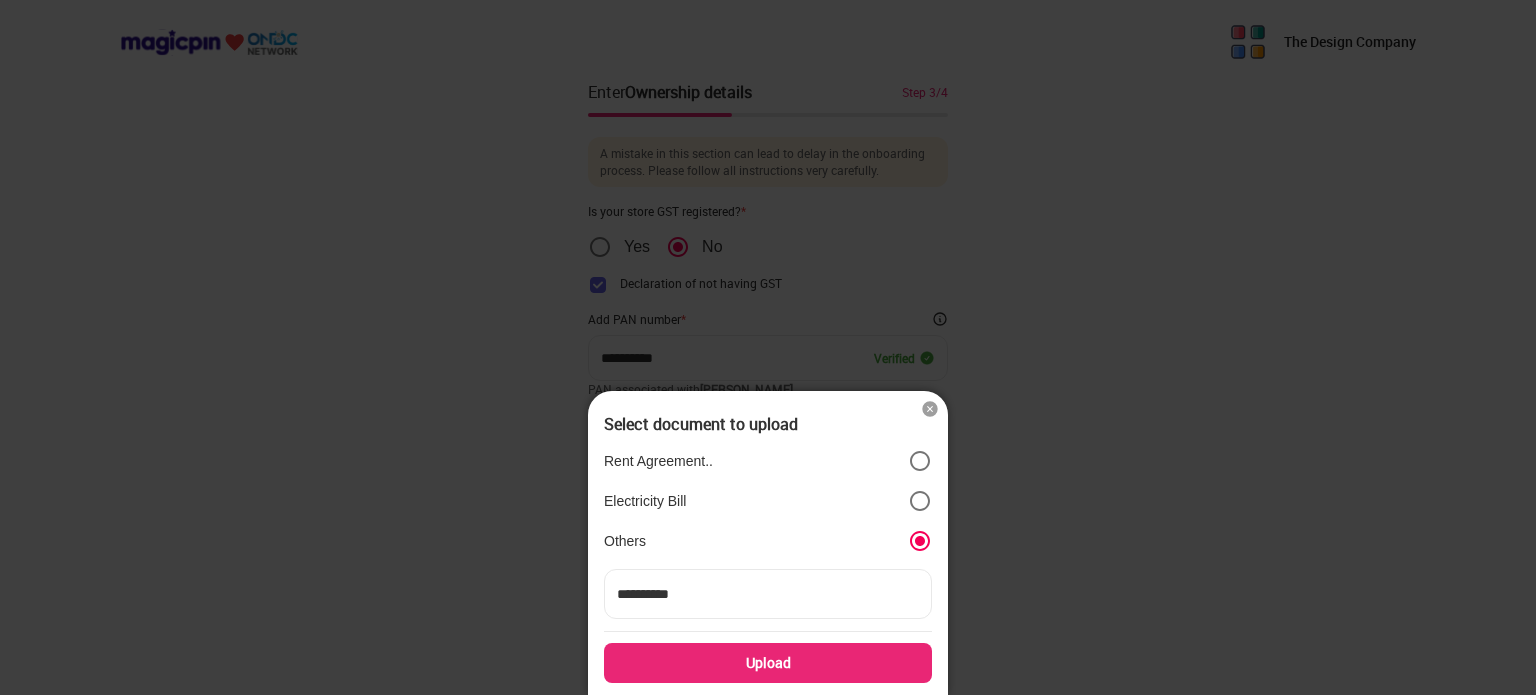 type on "**********" 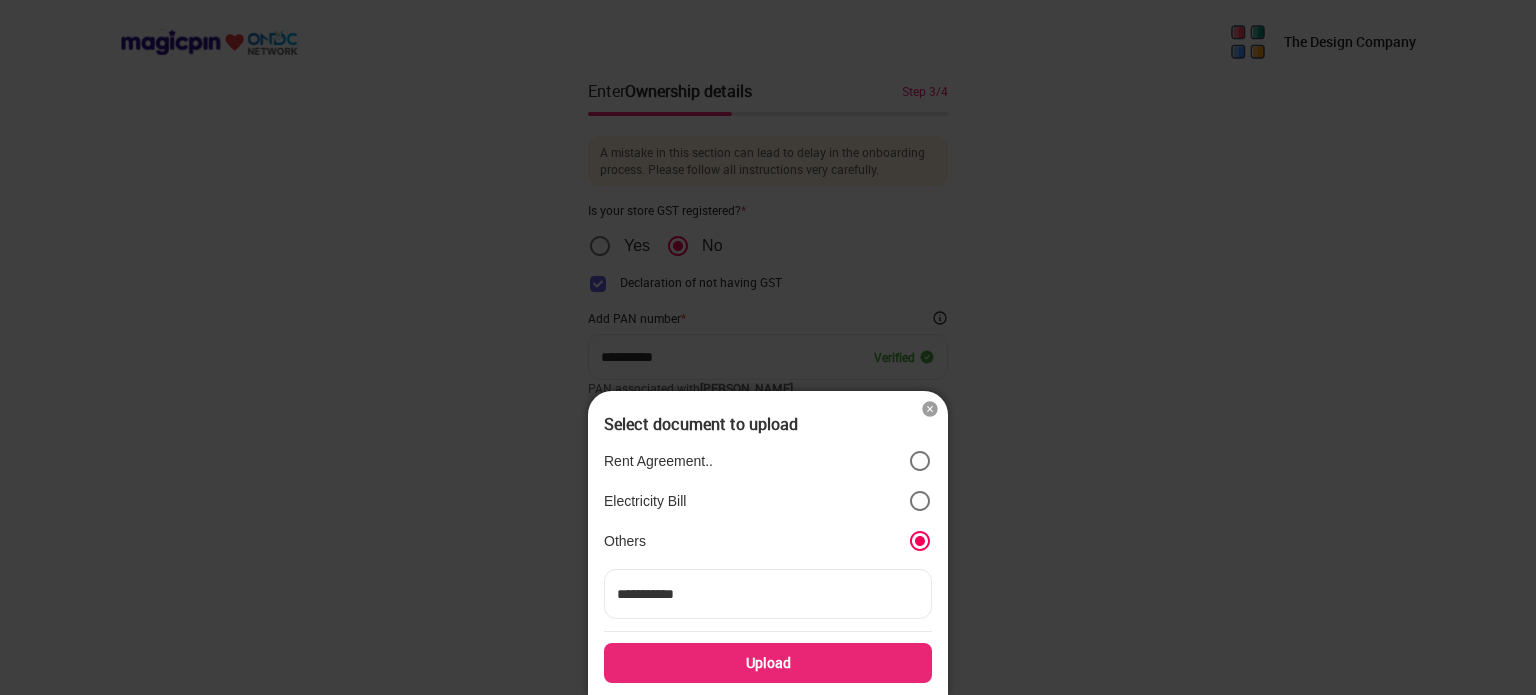 scroll, scrollTop: 2, scrollLeft: 0, axis: vertical 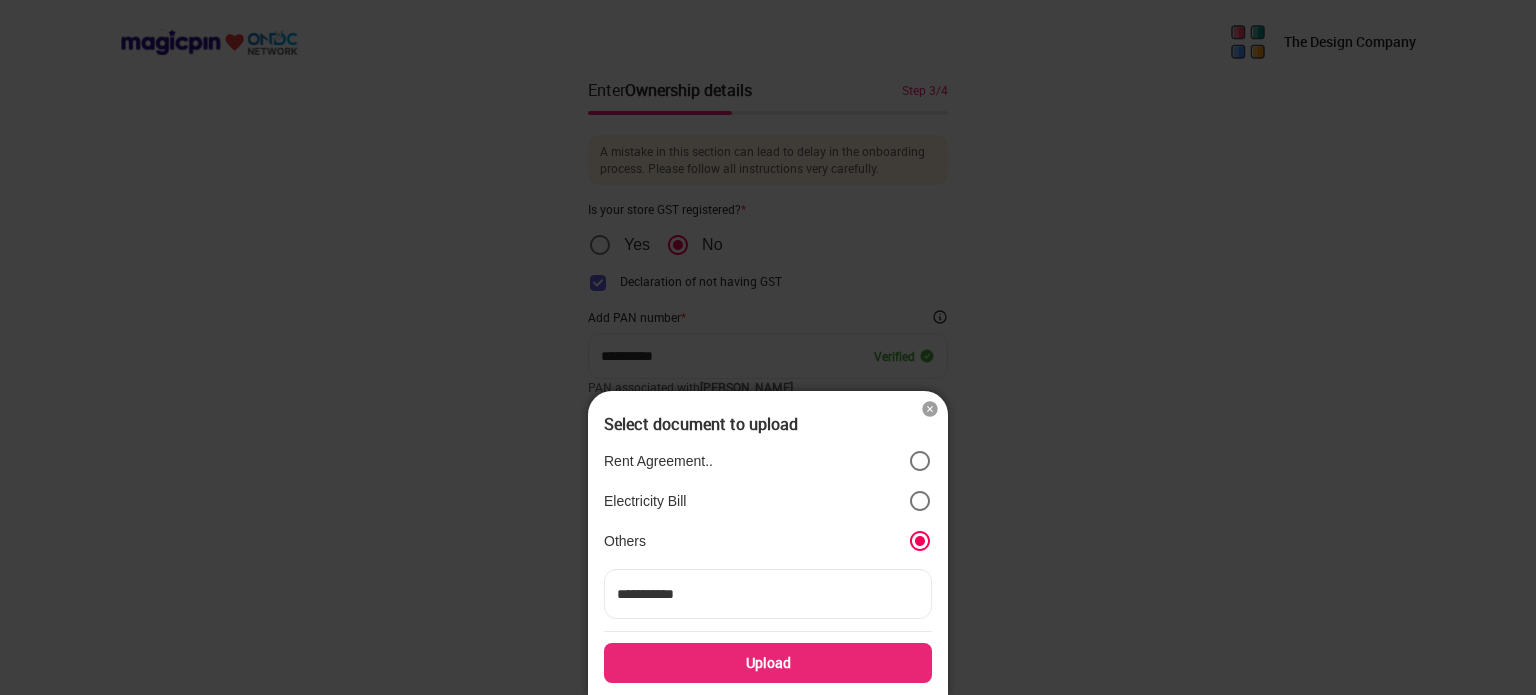 type on "**********" 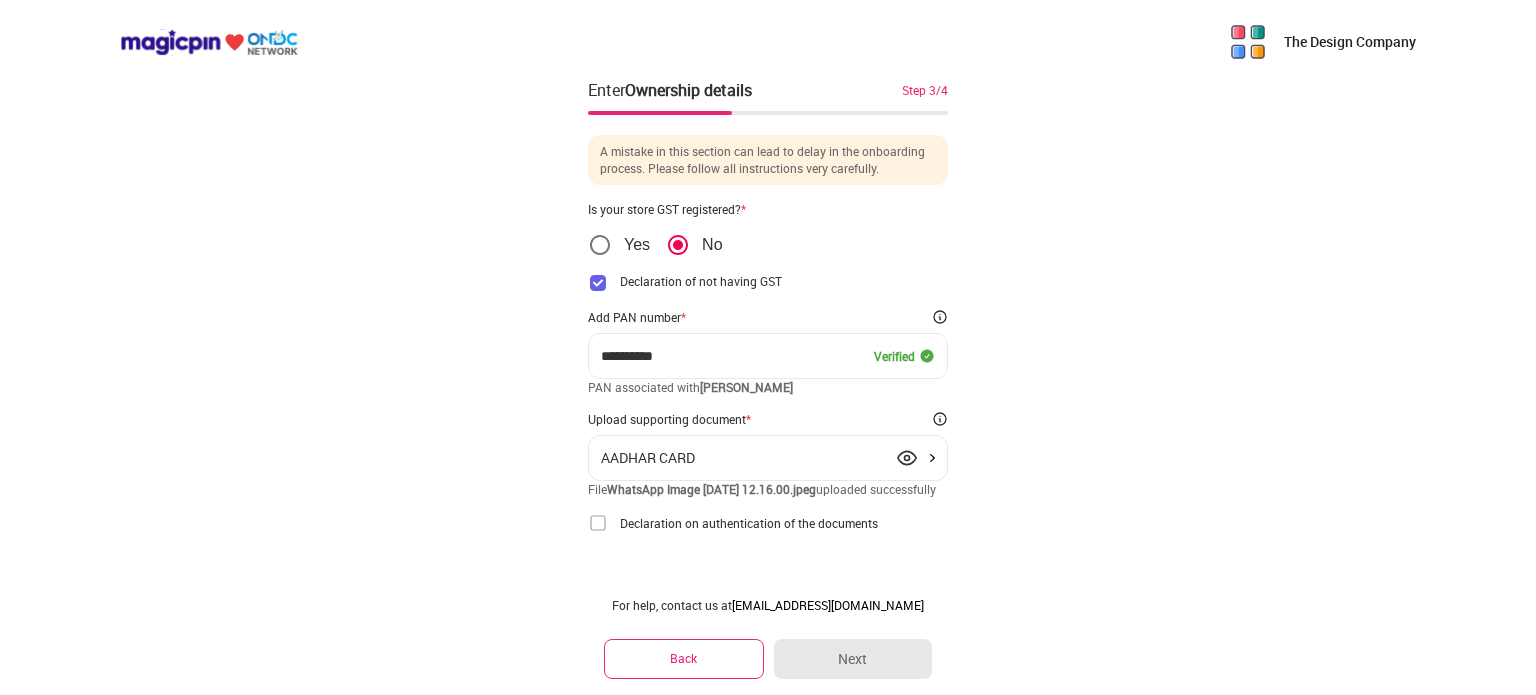 click at bounding box center [598, 523] 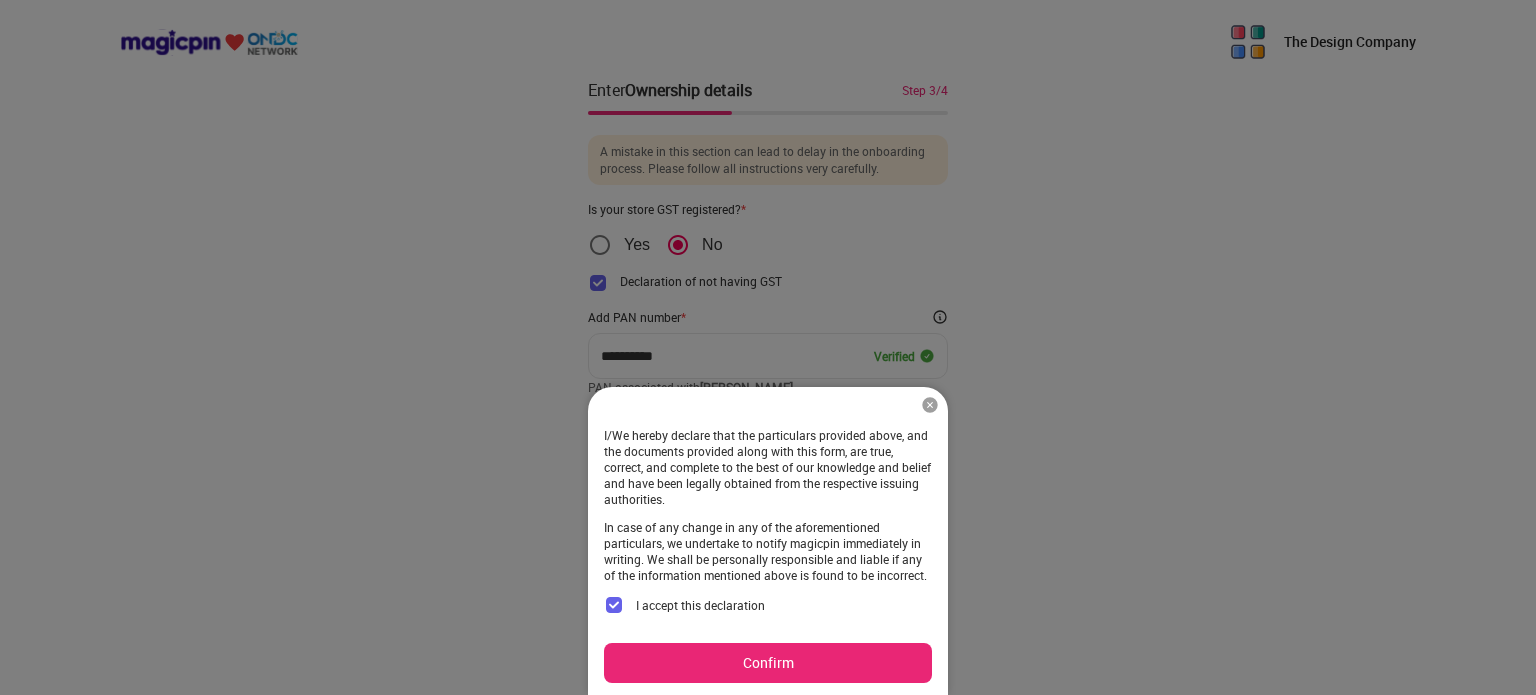 click on "Confirm" at bounding box center [768, 663] 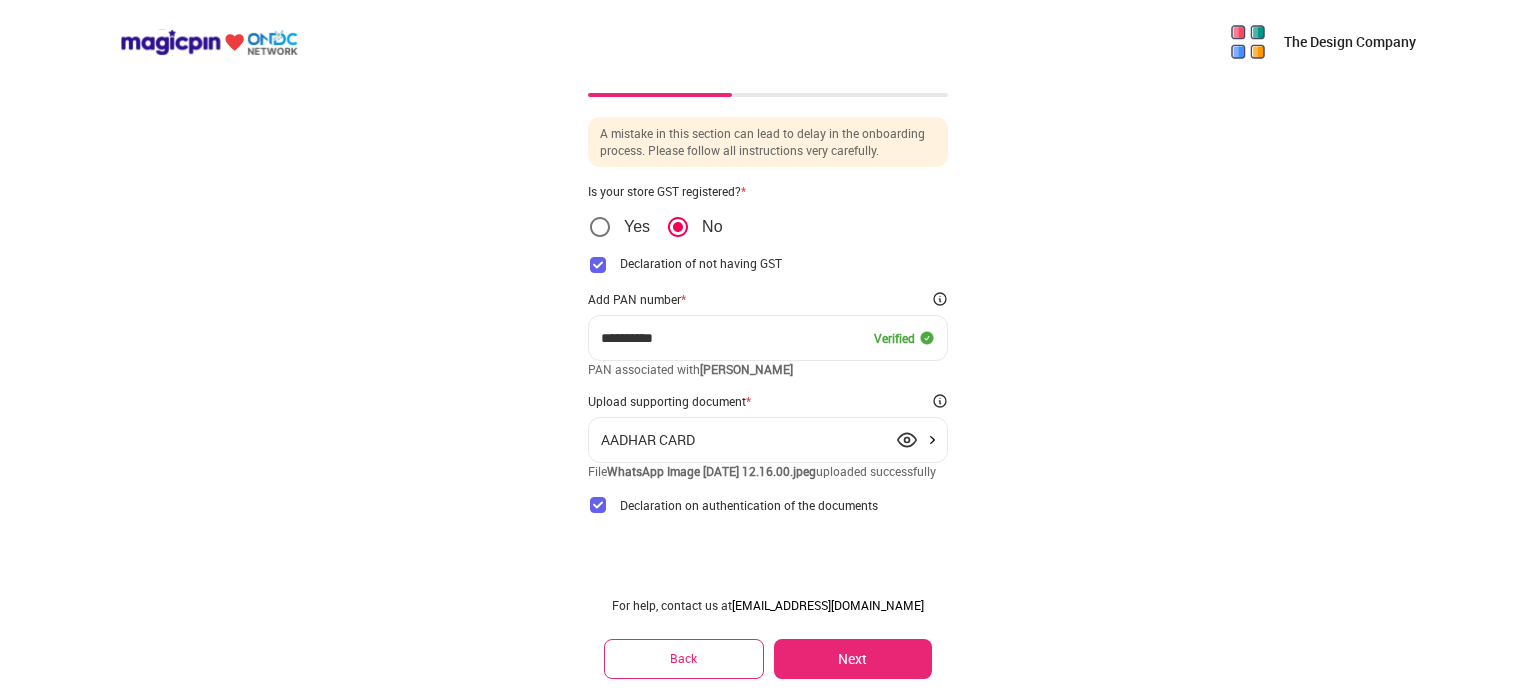 scroll, scrollTop: 34, scrollLeft: 0, axis: vertical 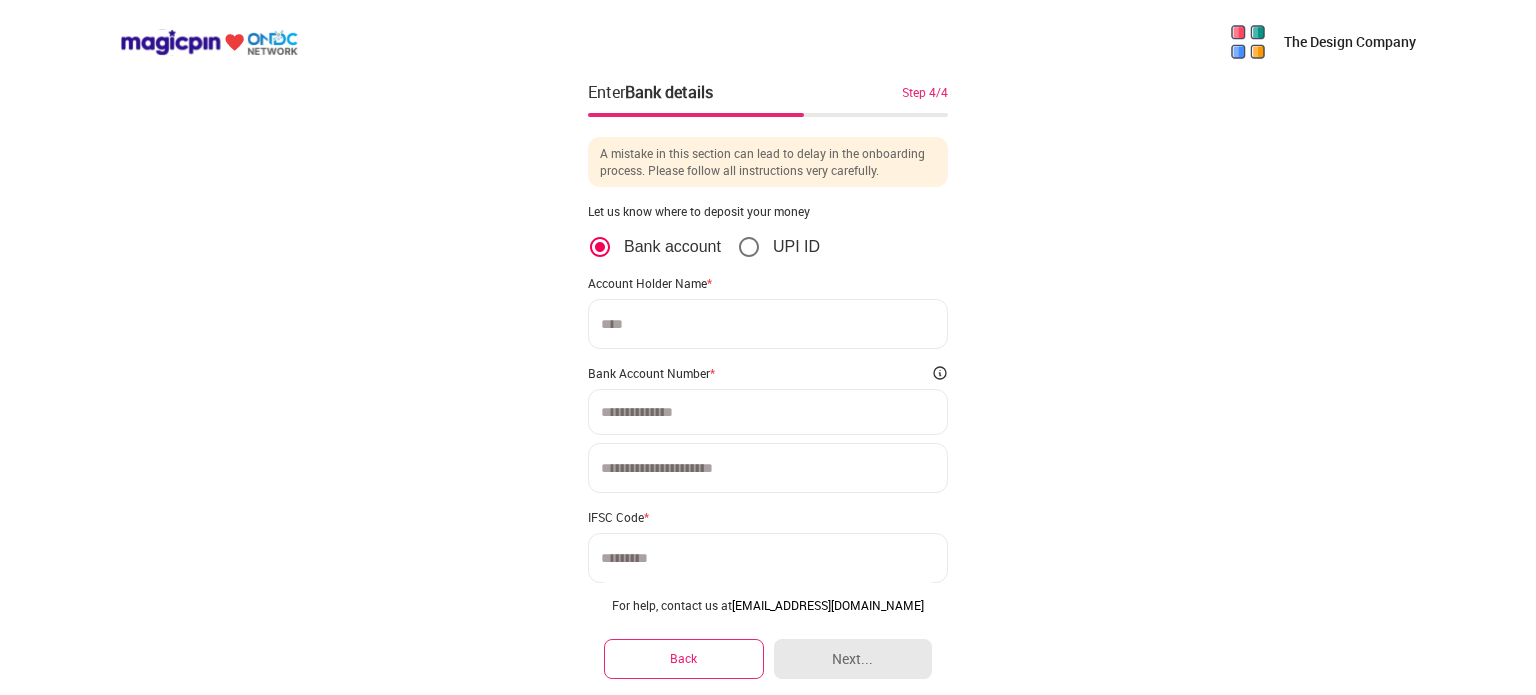 click at bounding box center (768, 324) 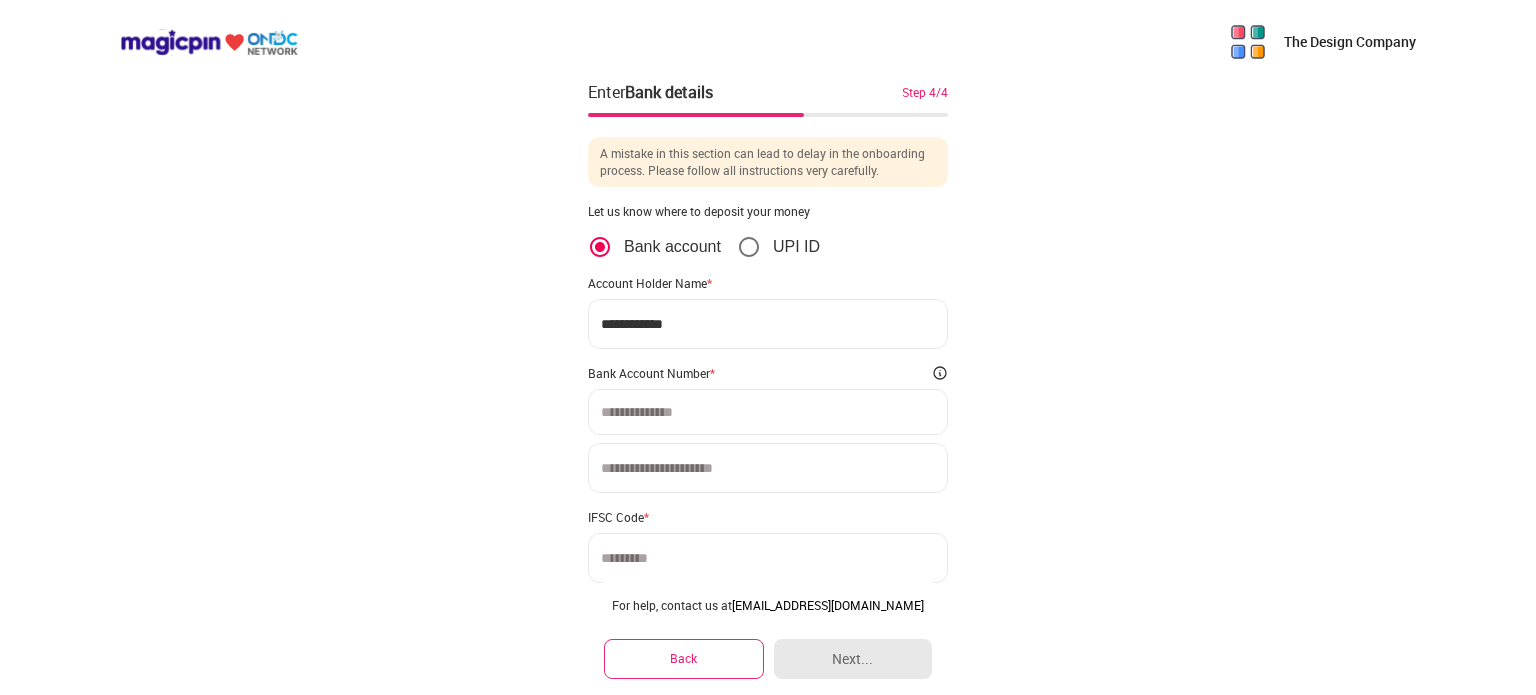 type on "**********" 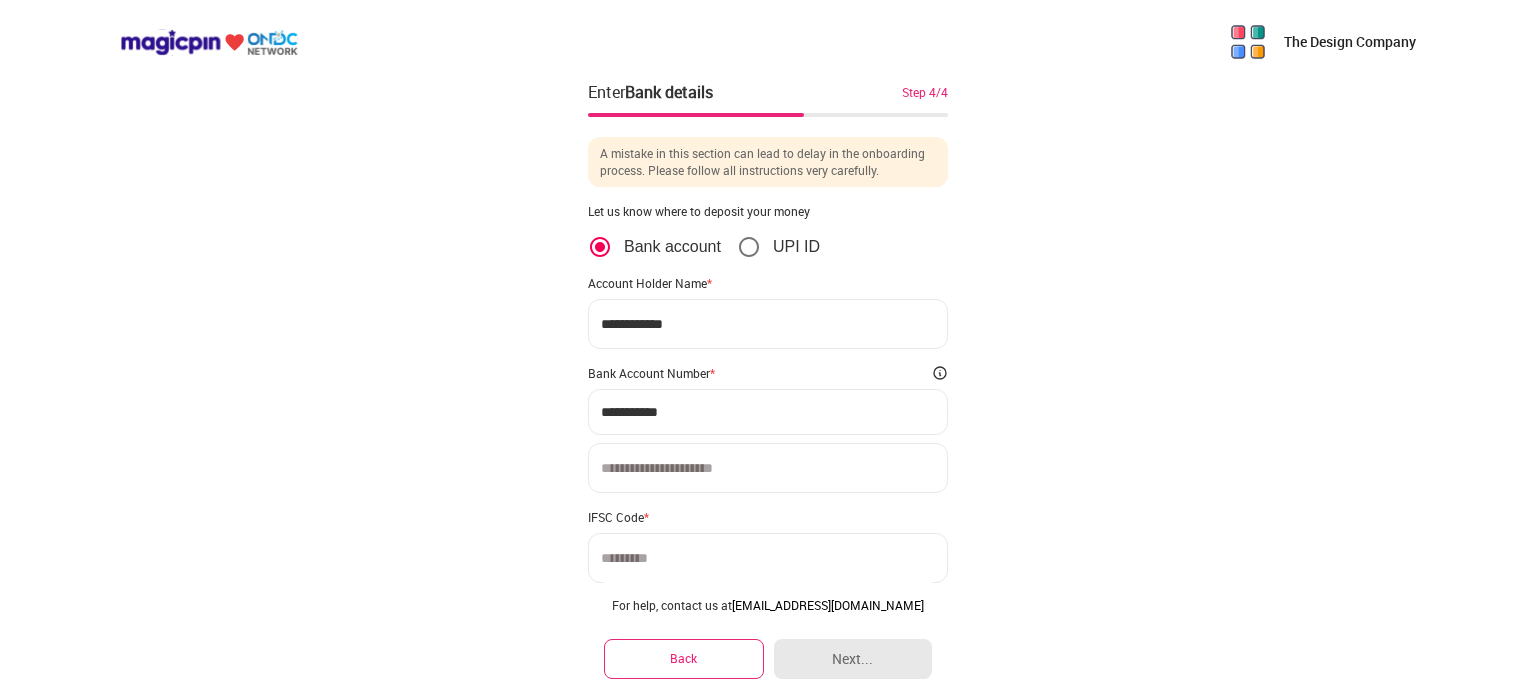 type on "**********" 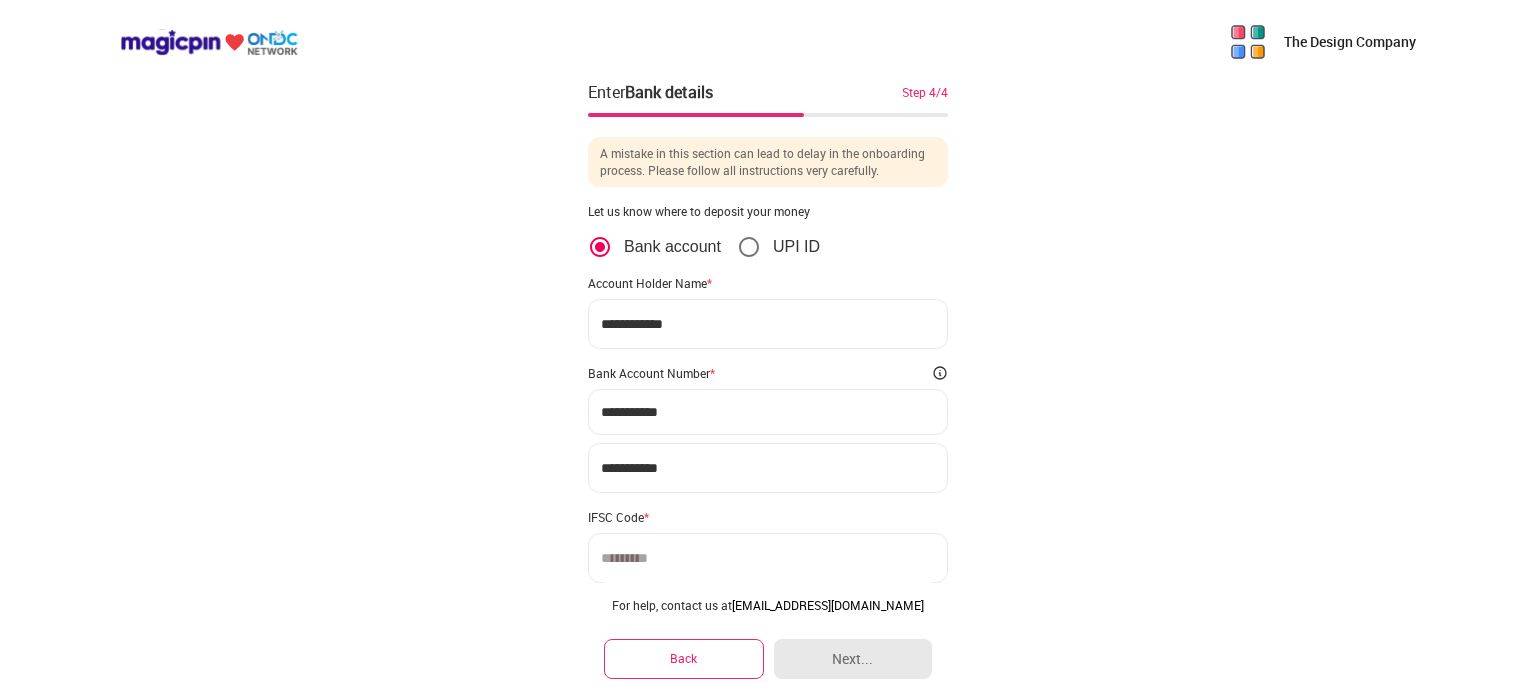 type on "**********" 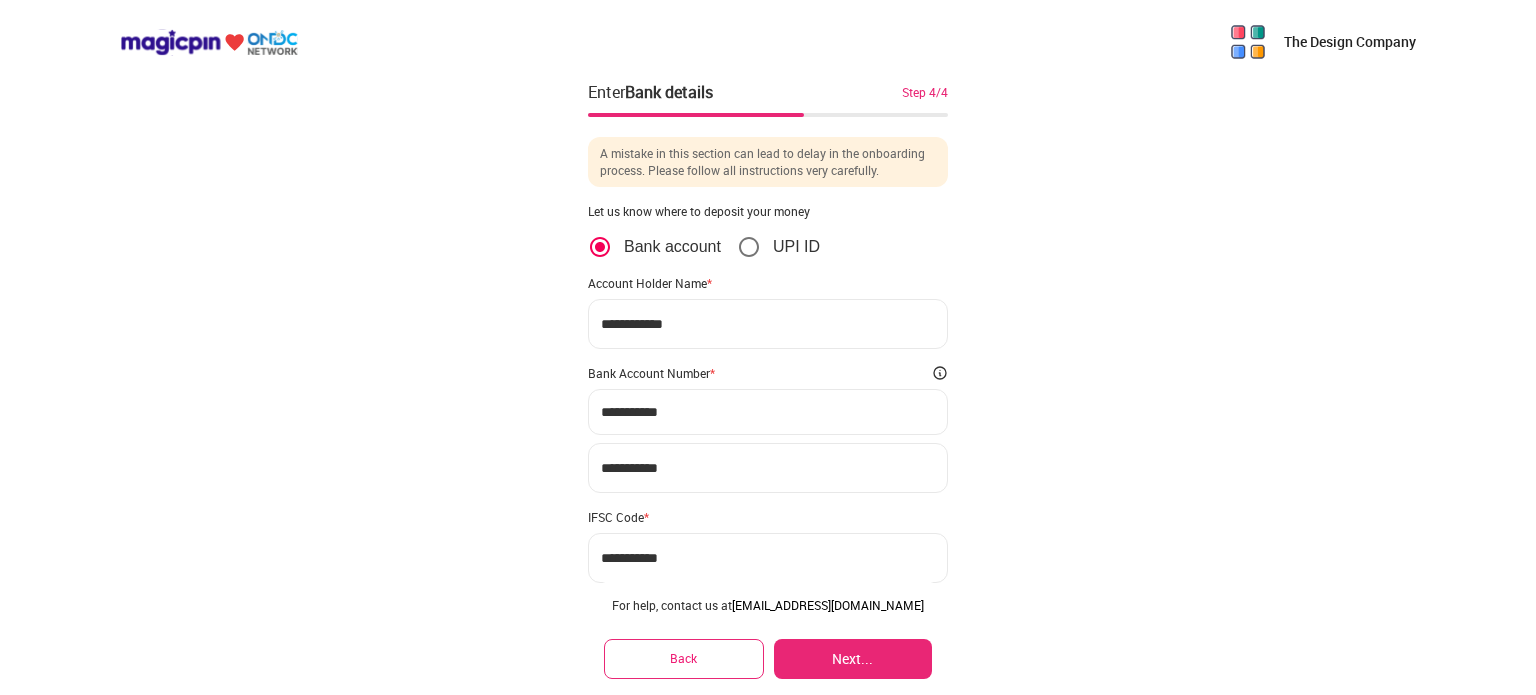 type on "**********" 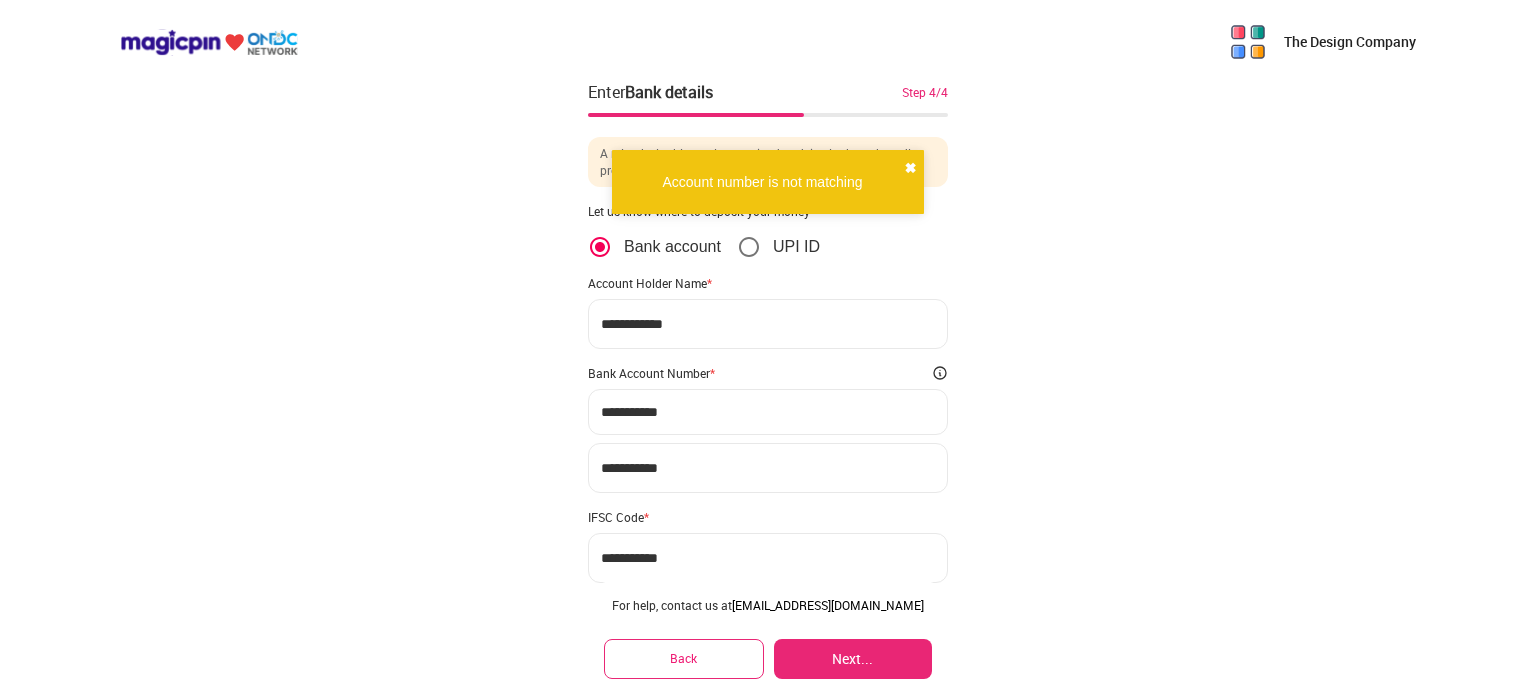 click on "✖" at bounding box center [910, 168] 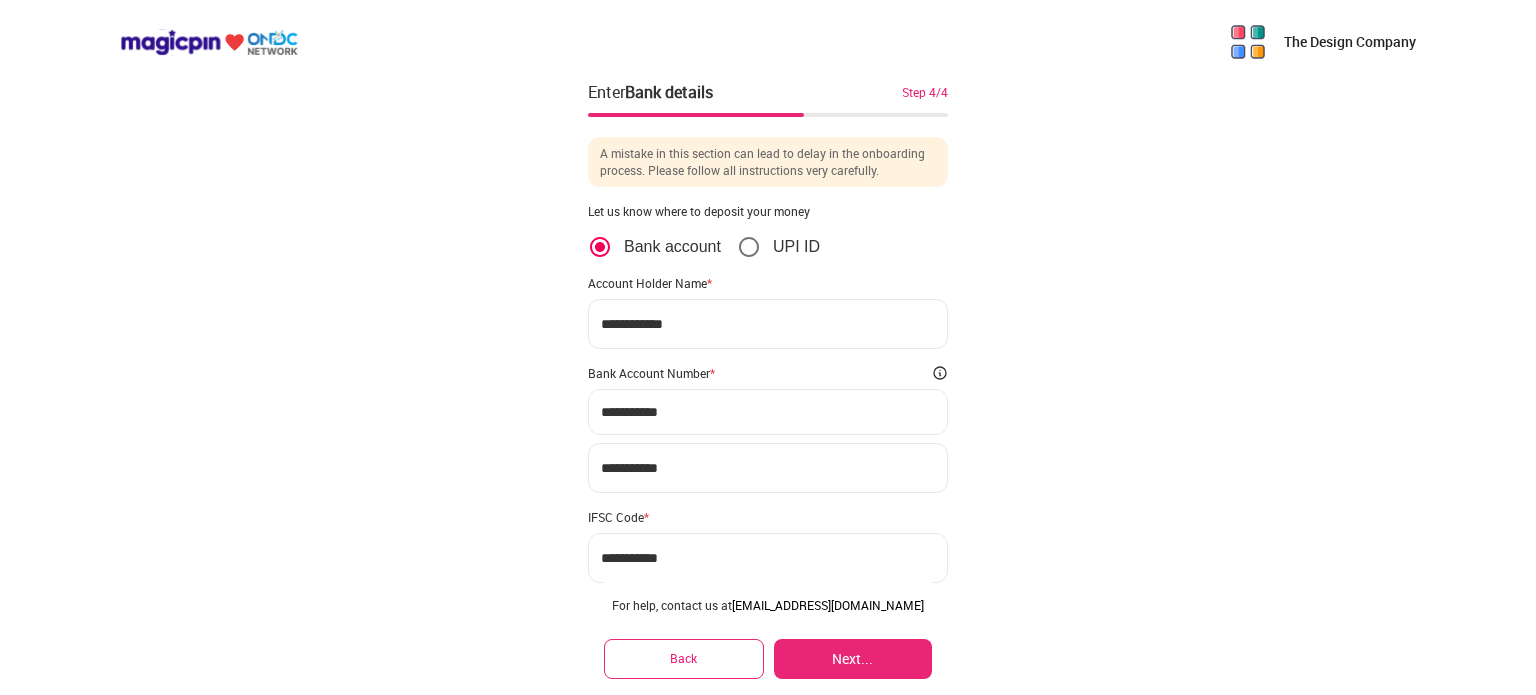 click on "**********" at bounding box center [768, 468] 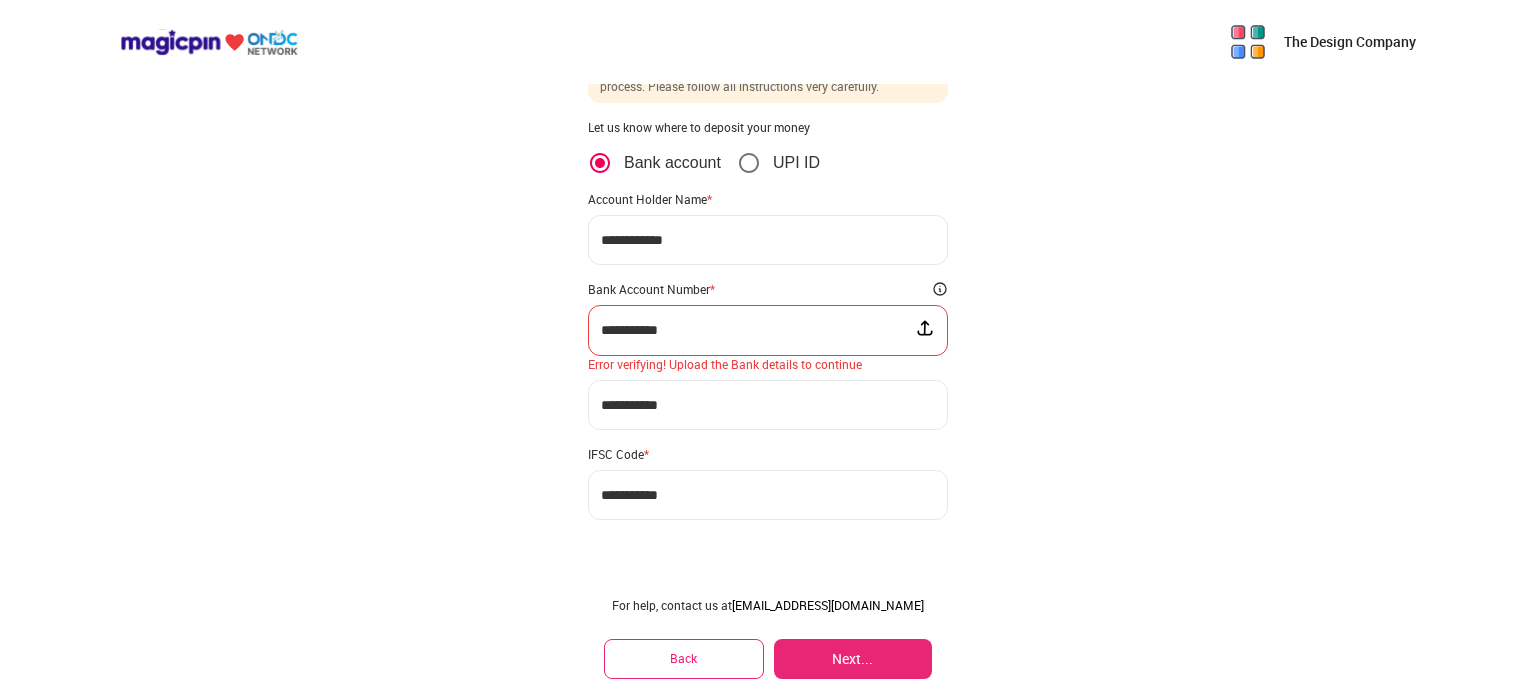 scroll, scrollTop: 87, scrollLeft: 0, axis: vertical 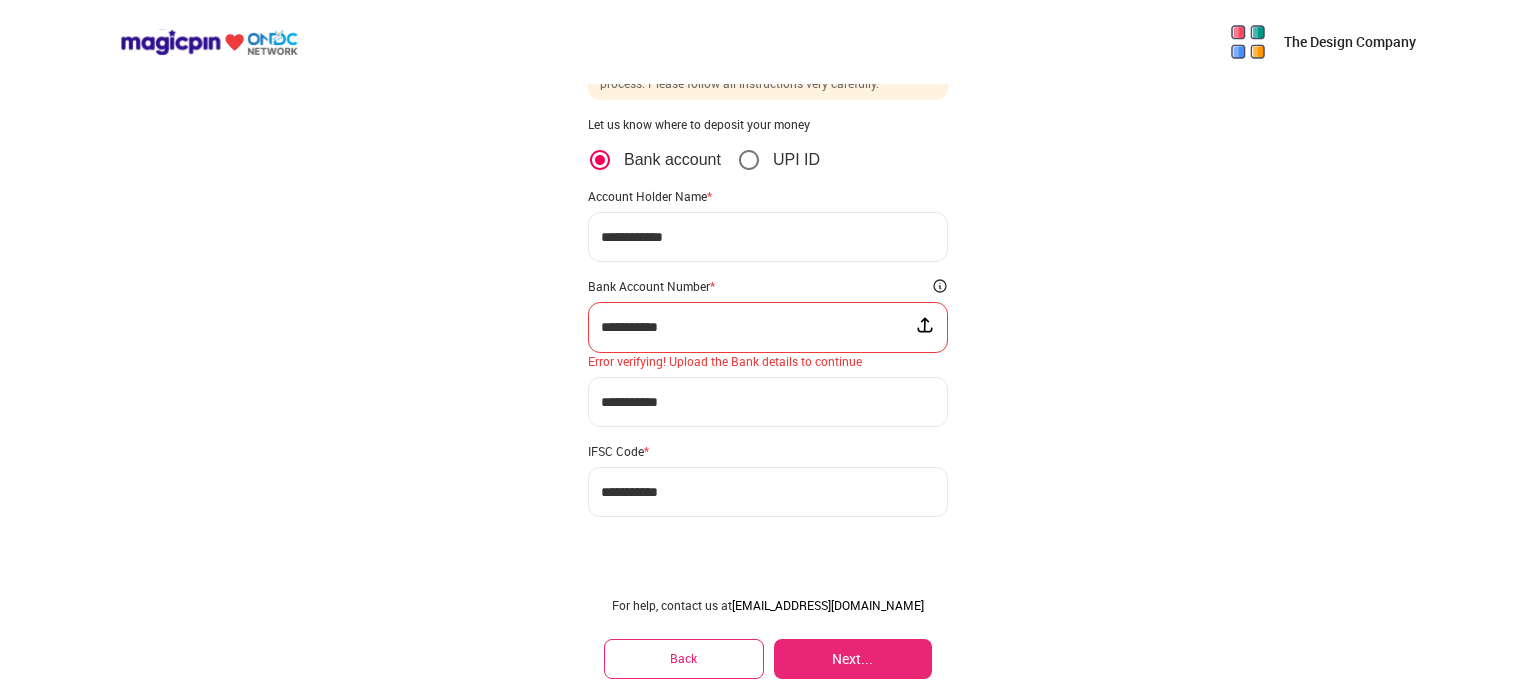 click at bounding box center [925, 325] 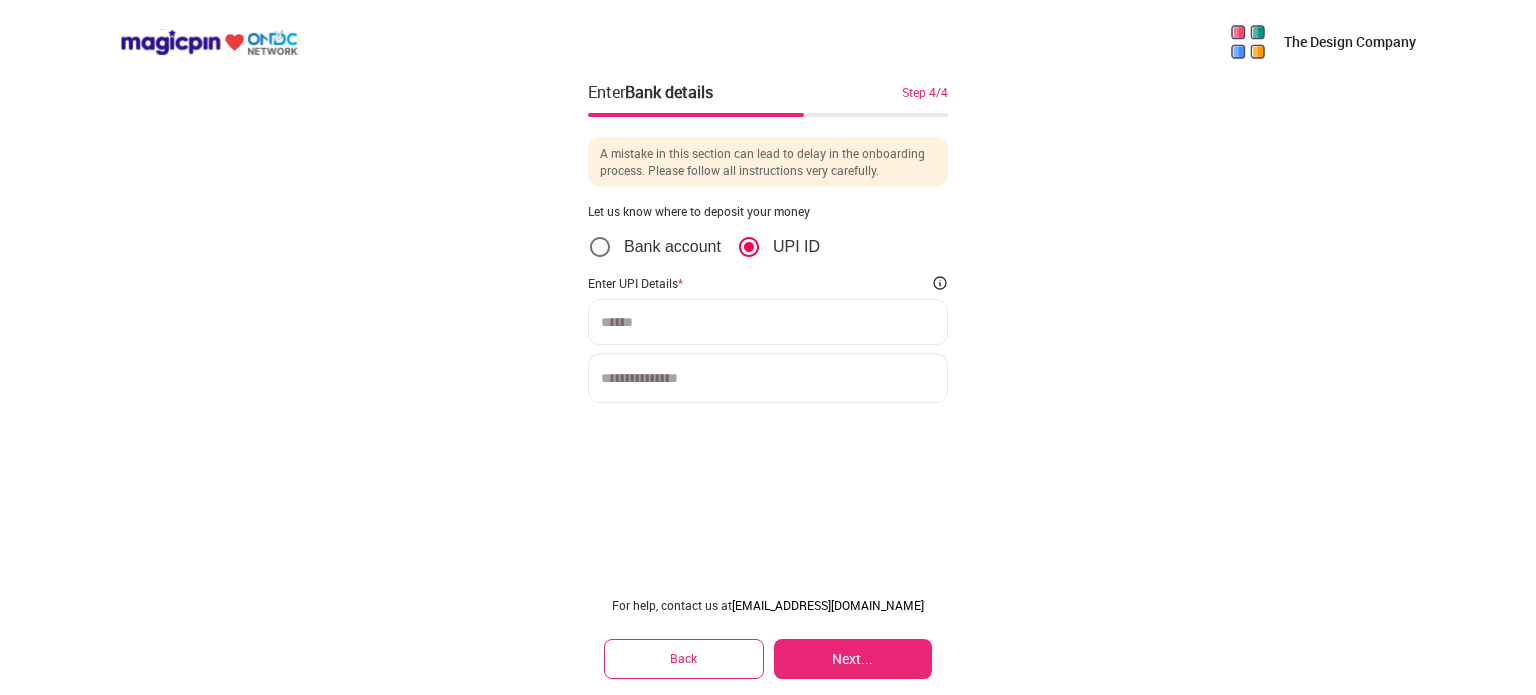 click at bounding box center (768, 378) 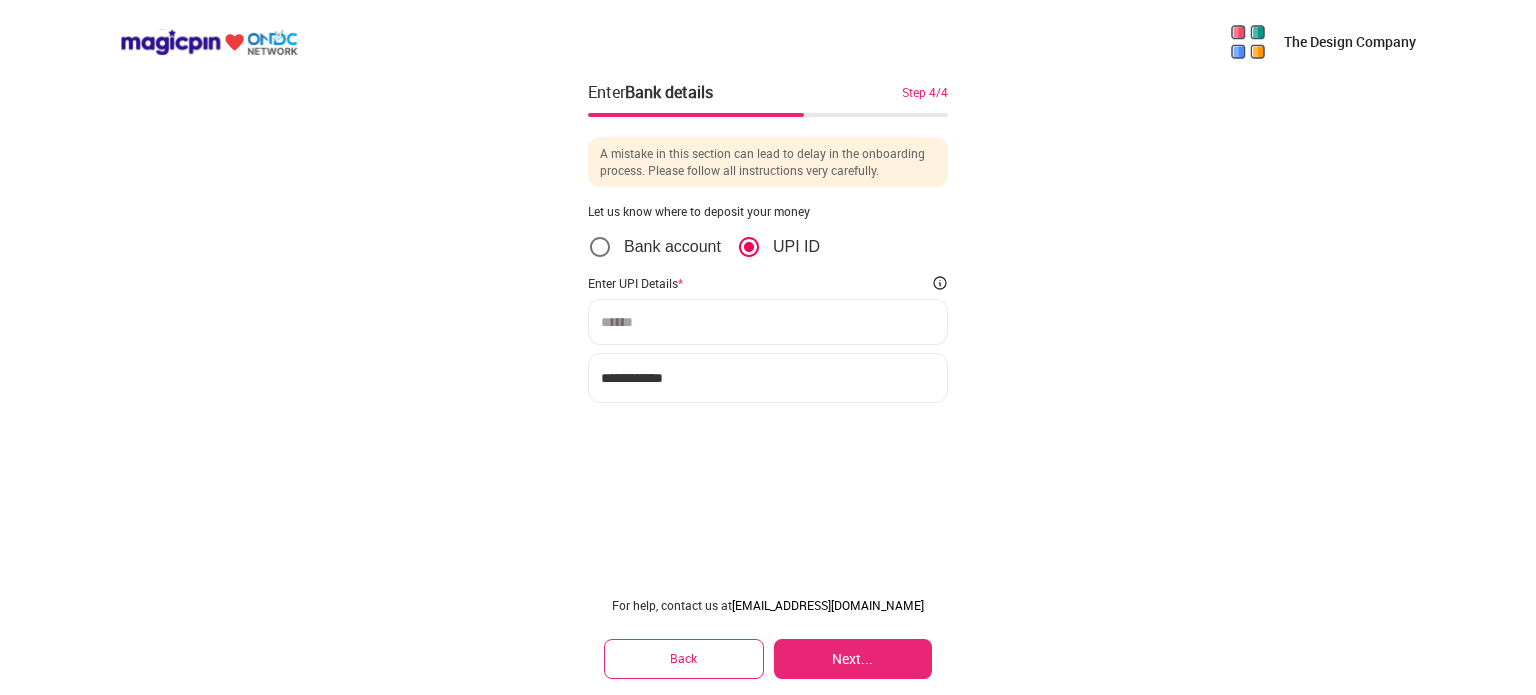 type on "**********" 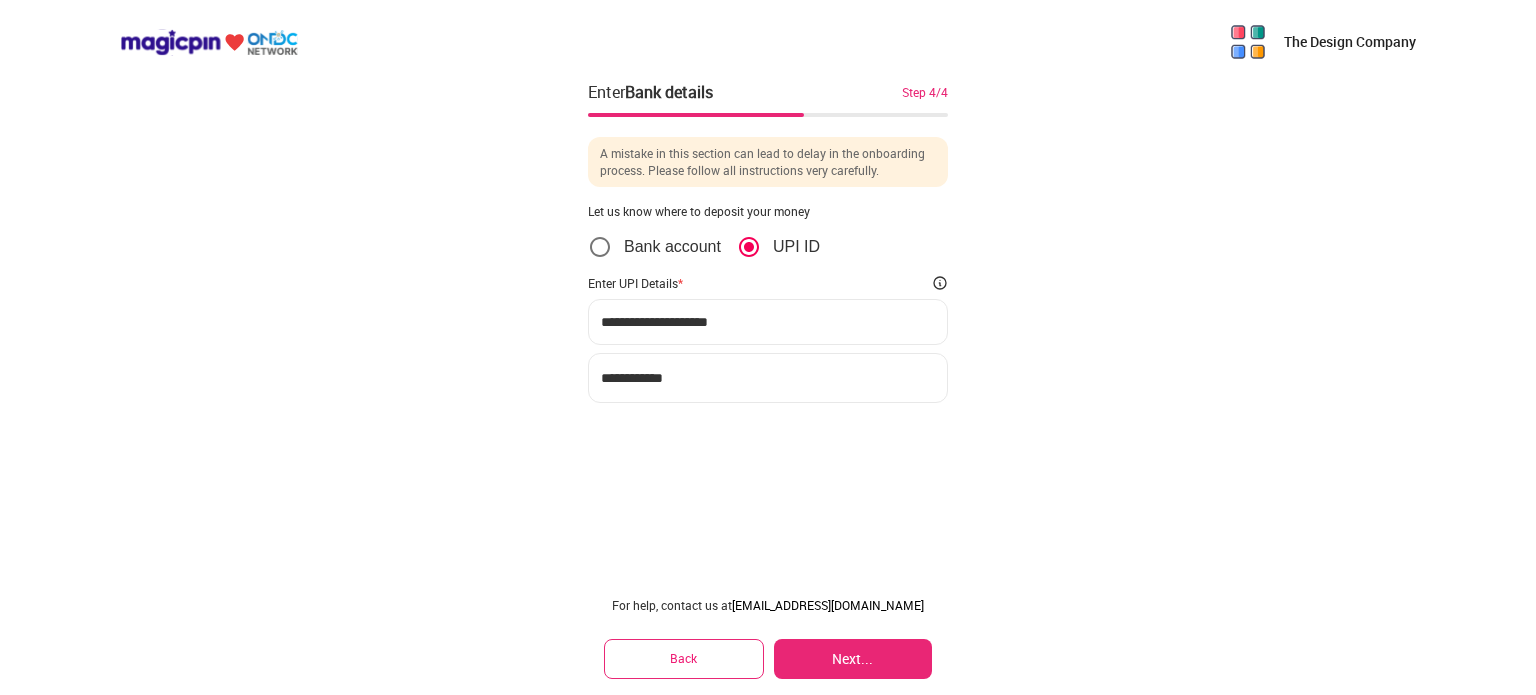 type on "**********" 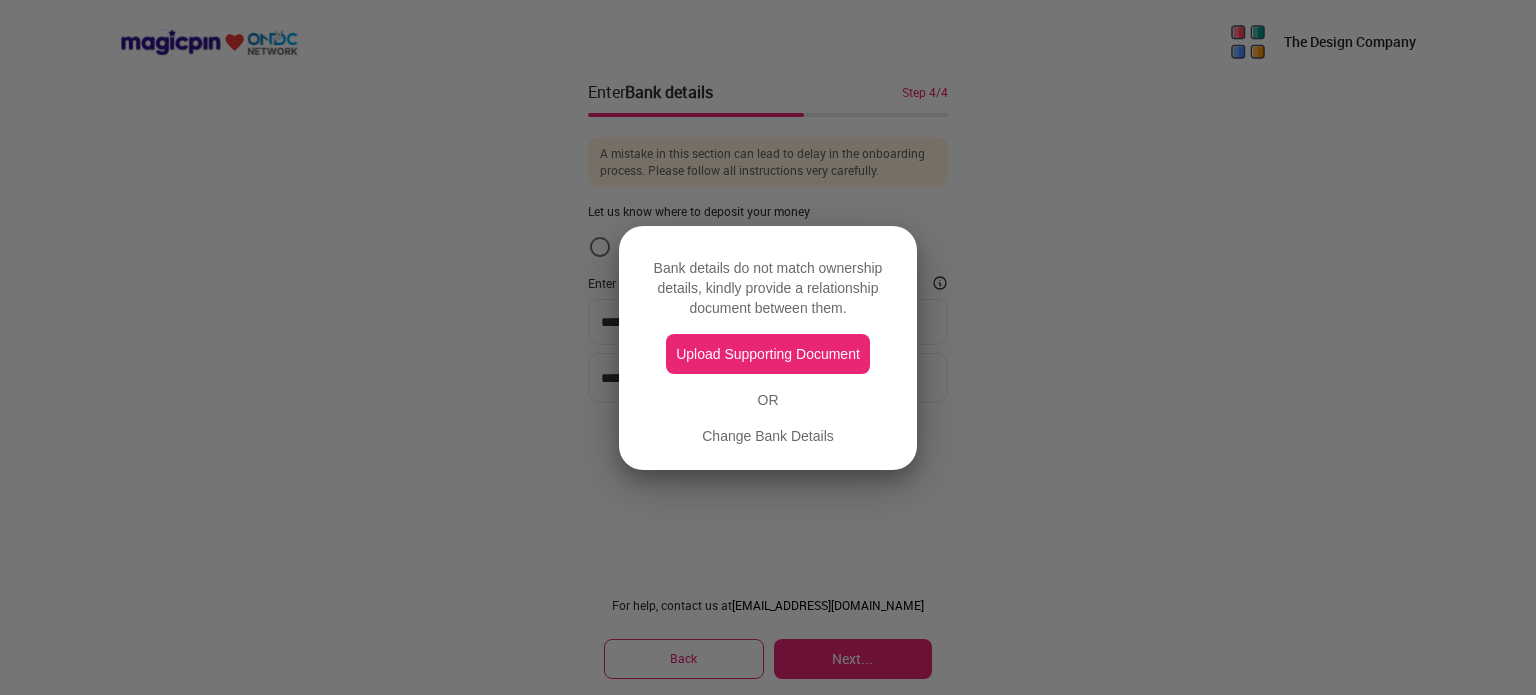 click at bounding box center (768, 347) 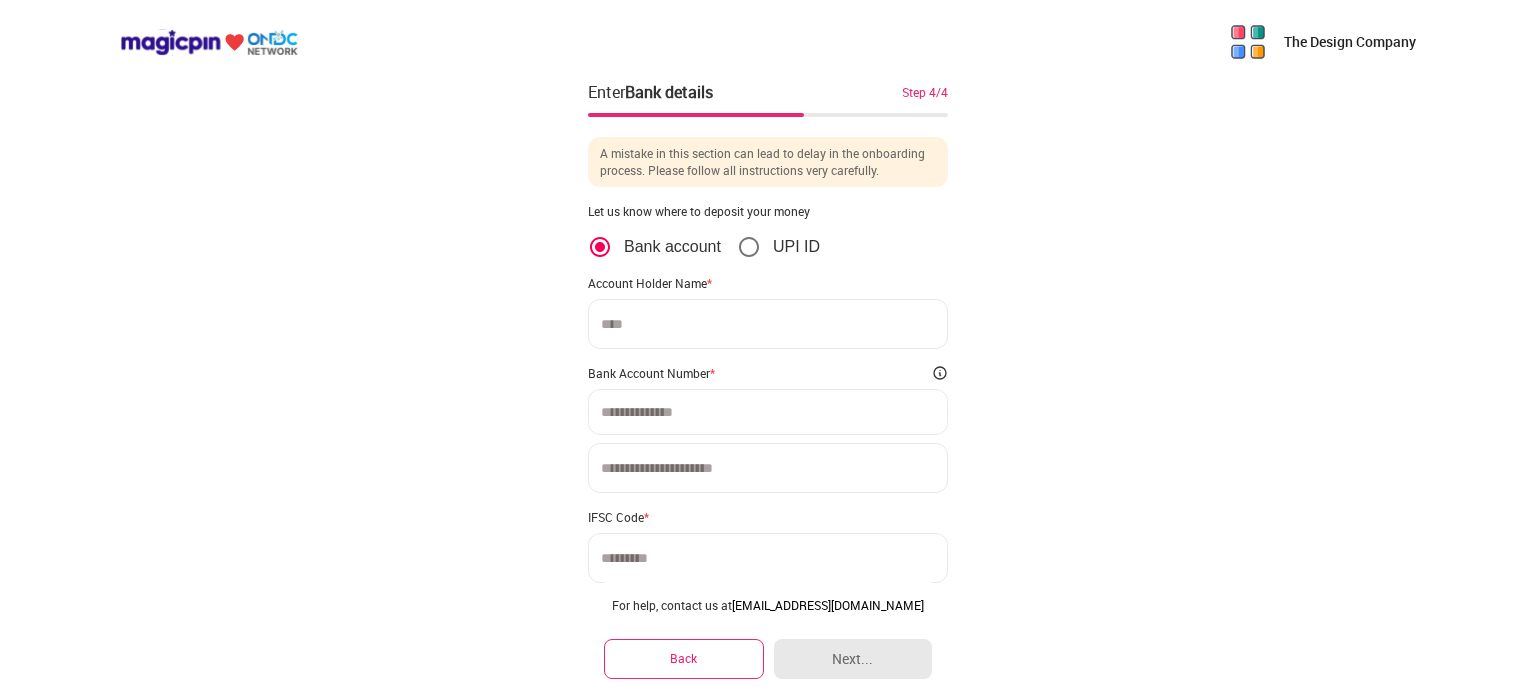 click at bounding box center (768, 324) 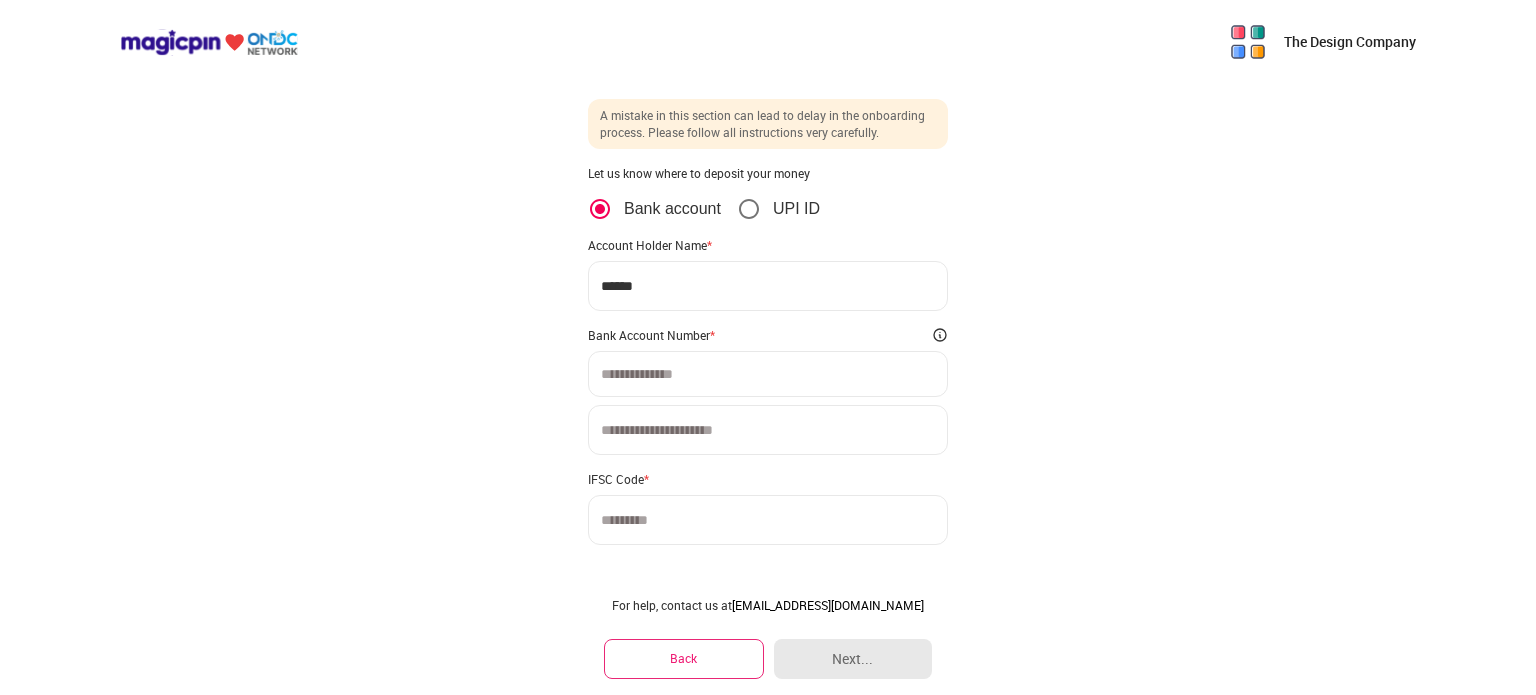 scroll, scrollTop: 0, scrollLeft: 0, axis: both 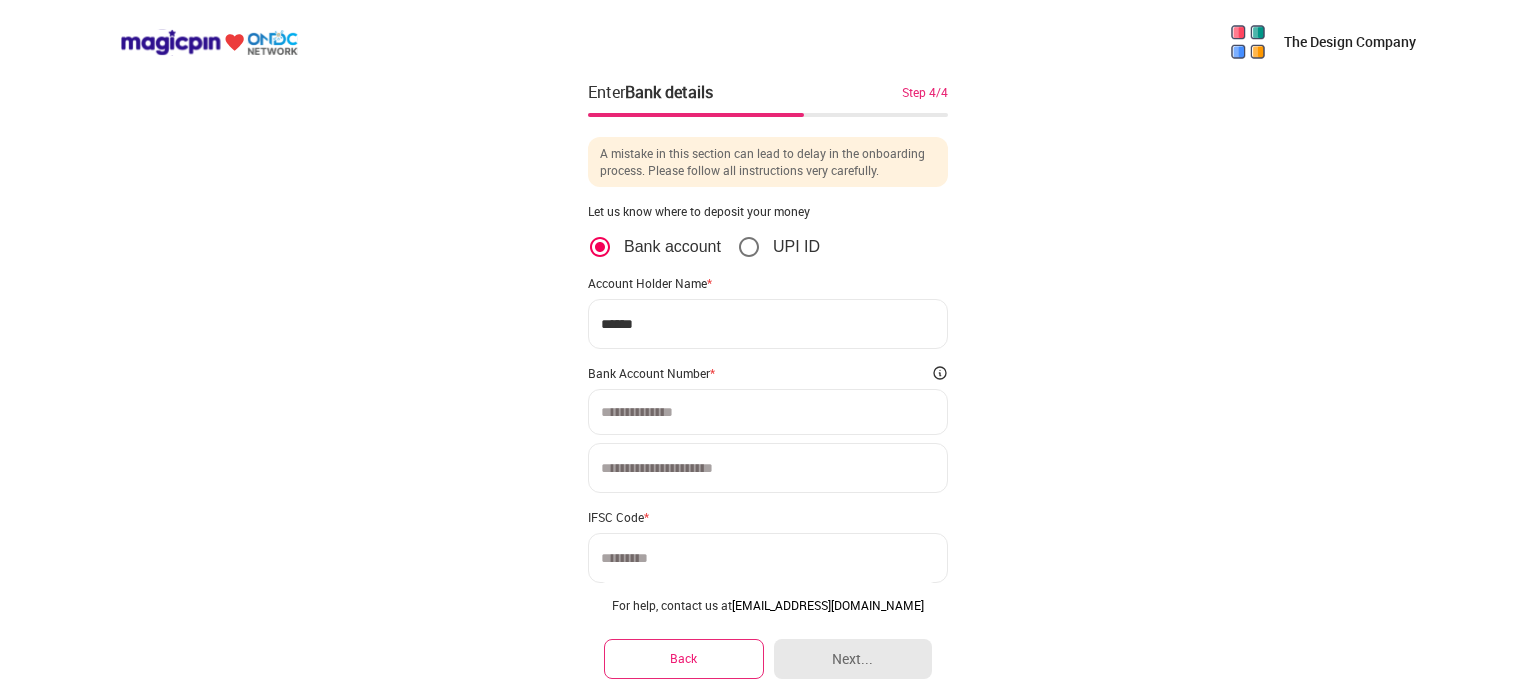 type on "*****" 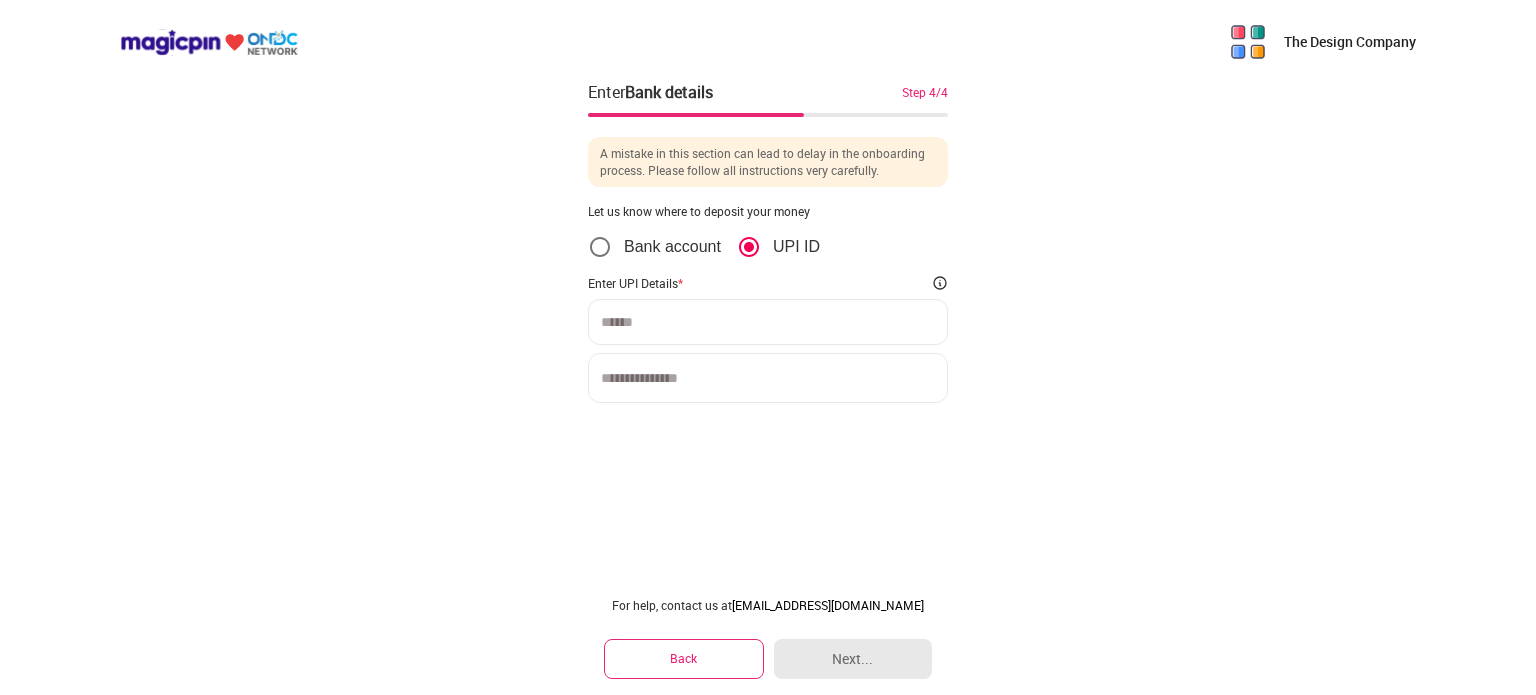 click at bounding box center [768, 322] 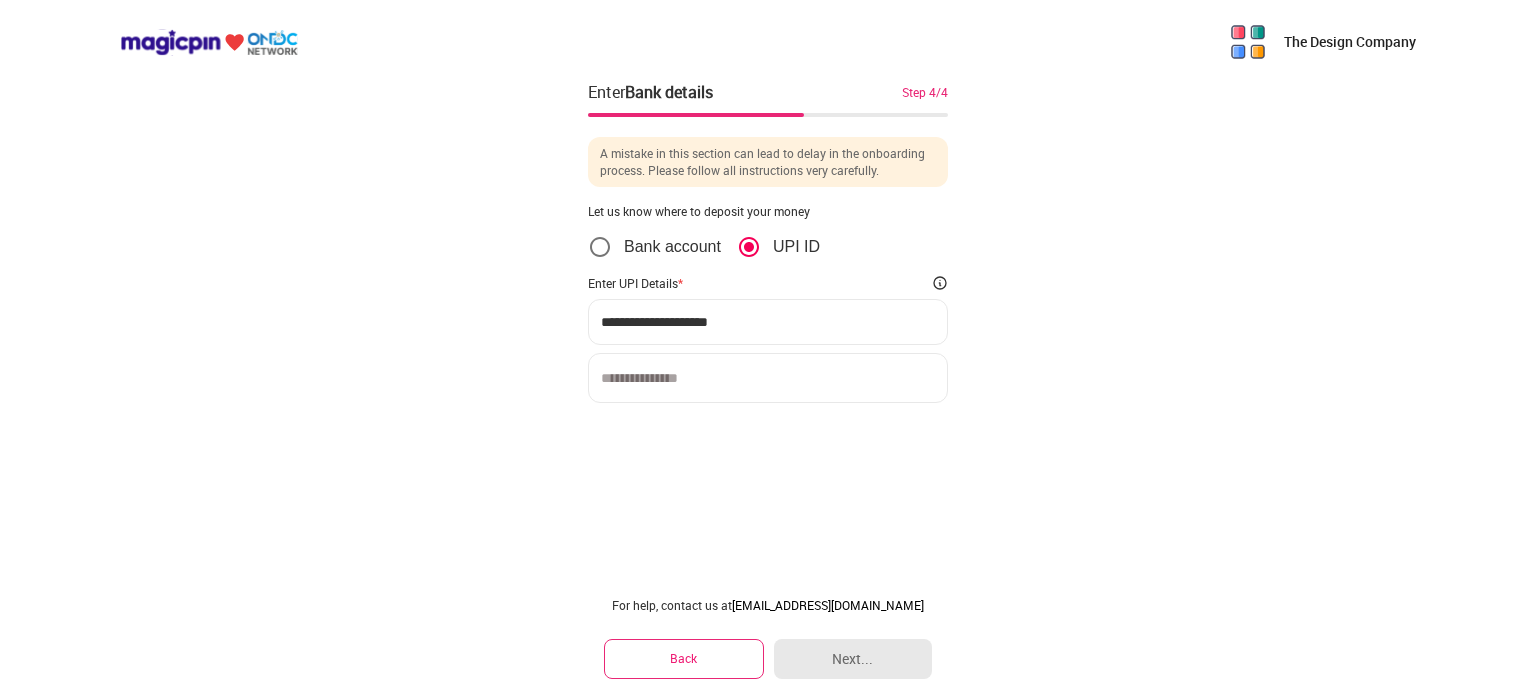 type on "**********" 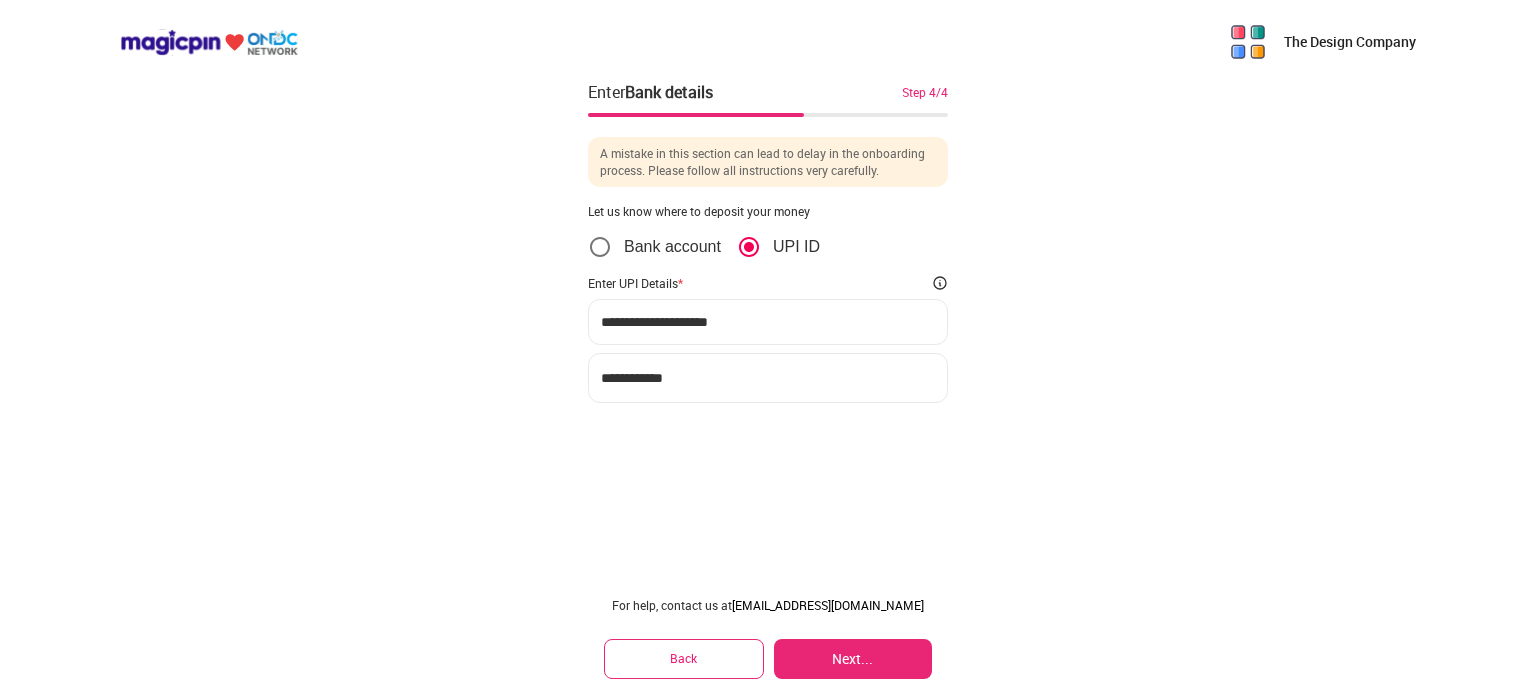 type on "**********" 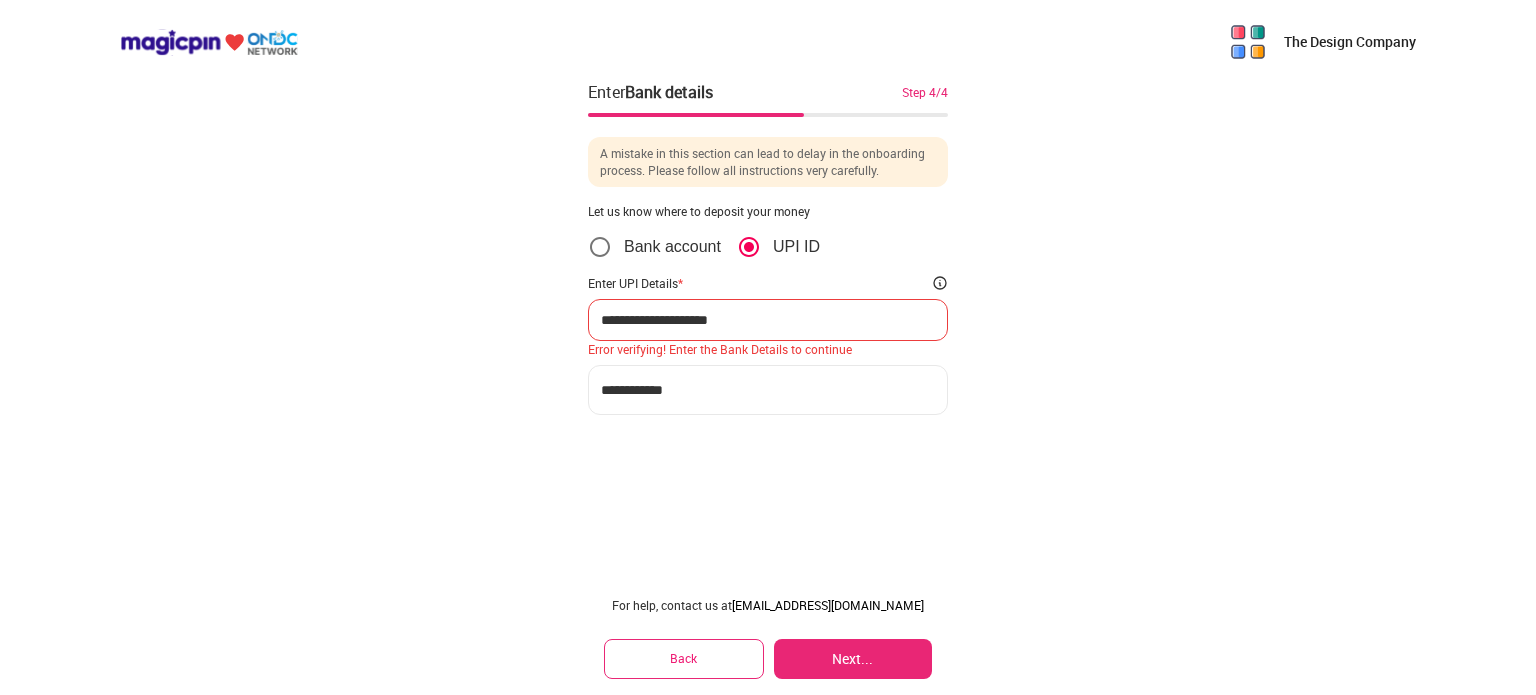 click on "**********" at bounding box center (768, 320) 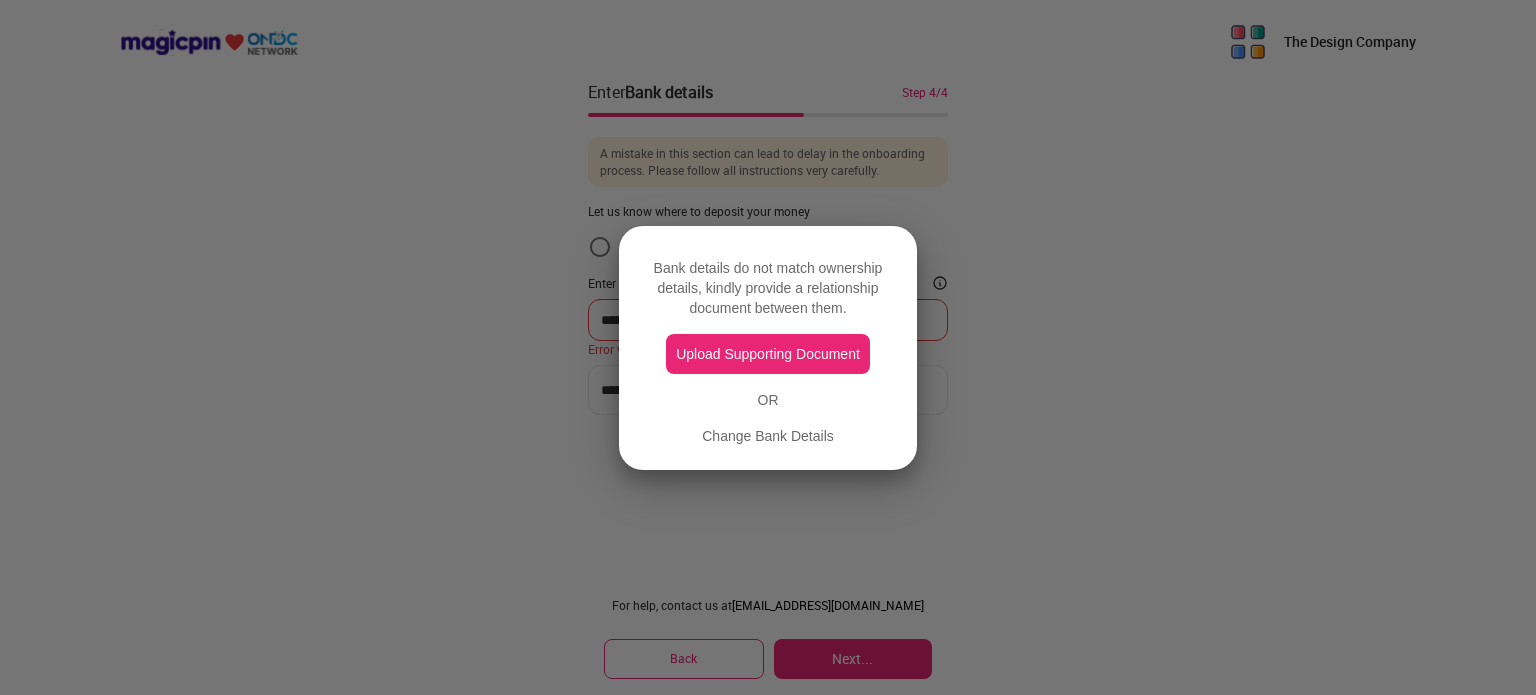 click on "Upload Supporting Document" at bounding box center (768, 354) 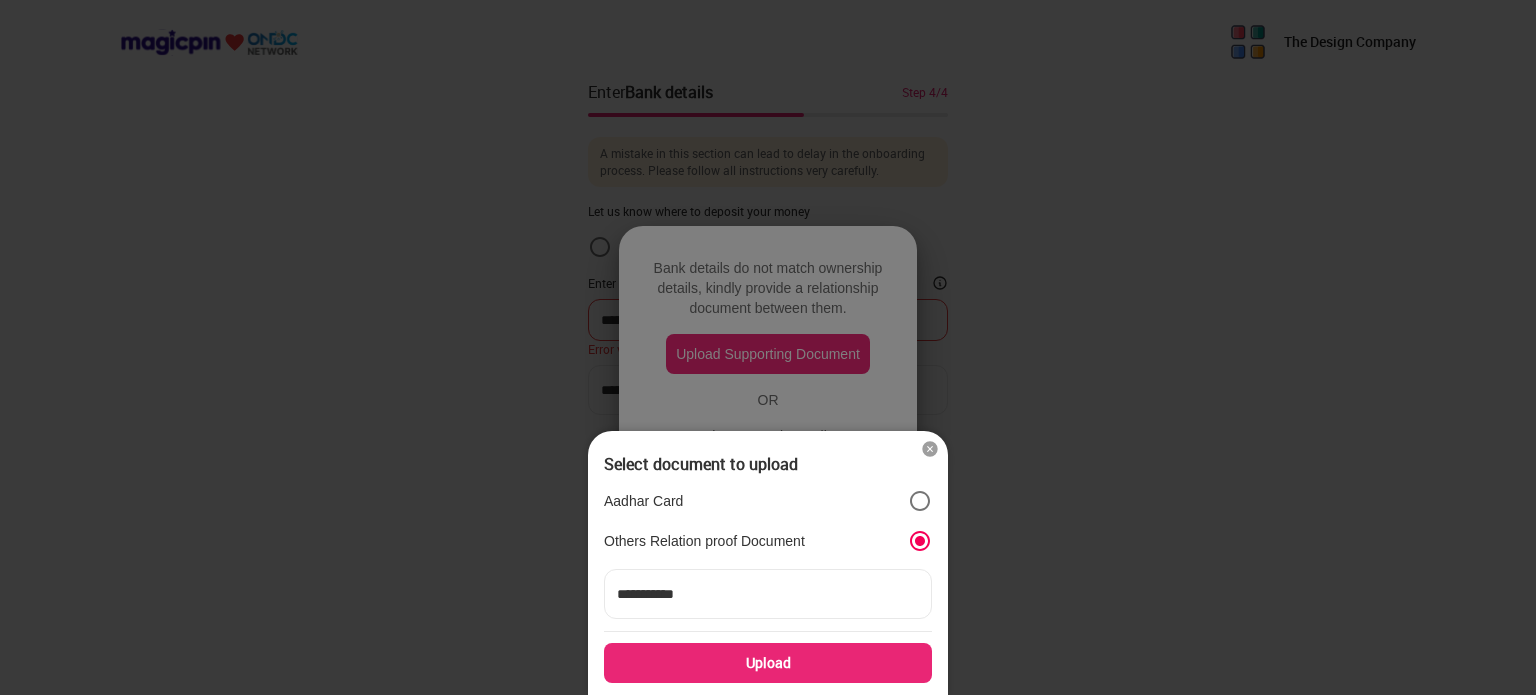 click on "Upload" at bounding box center (768, 663) 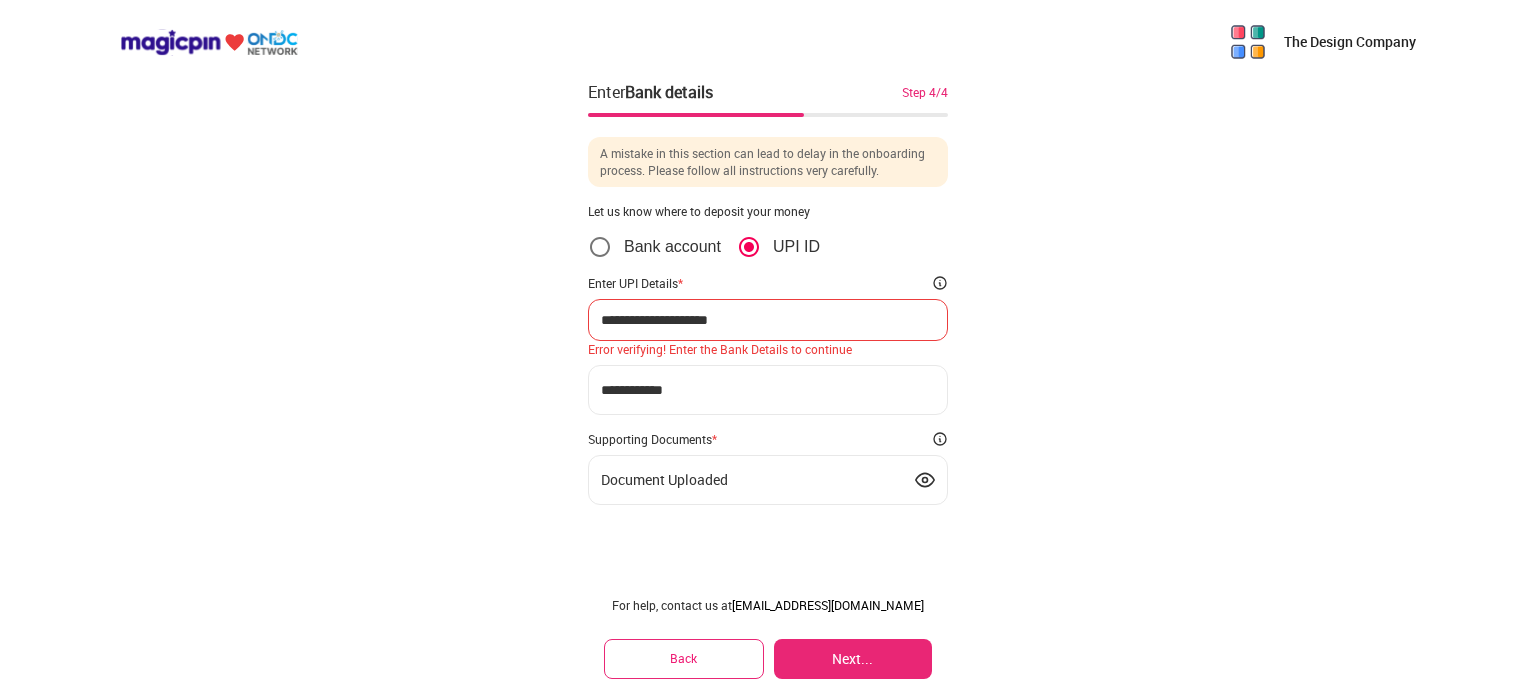 click on "Next..." at bounding box center (853, 659) 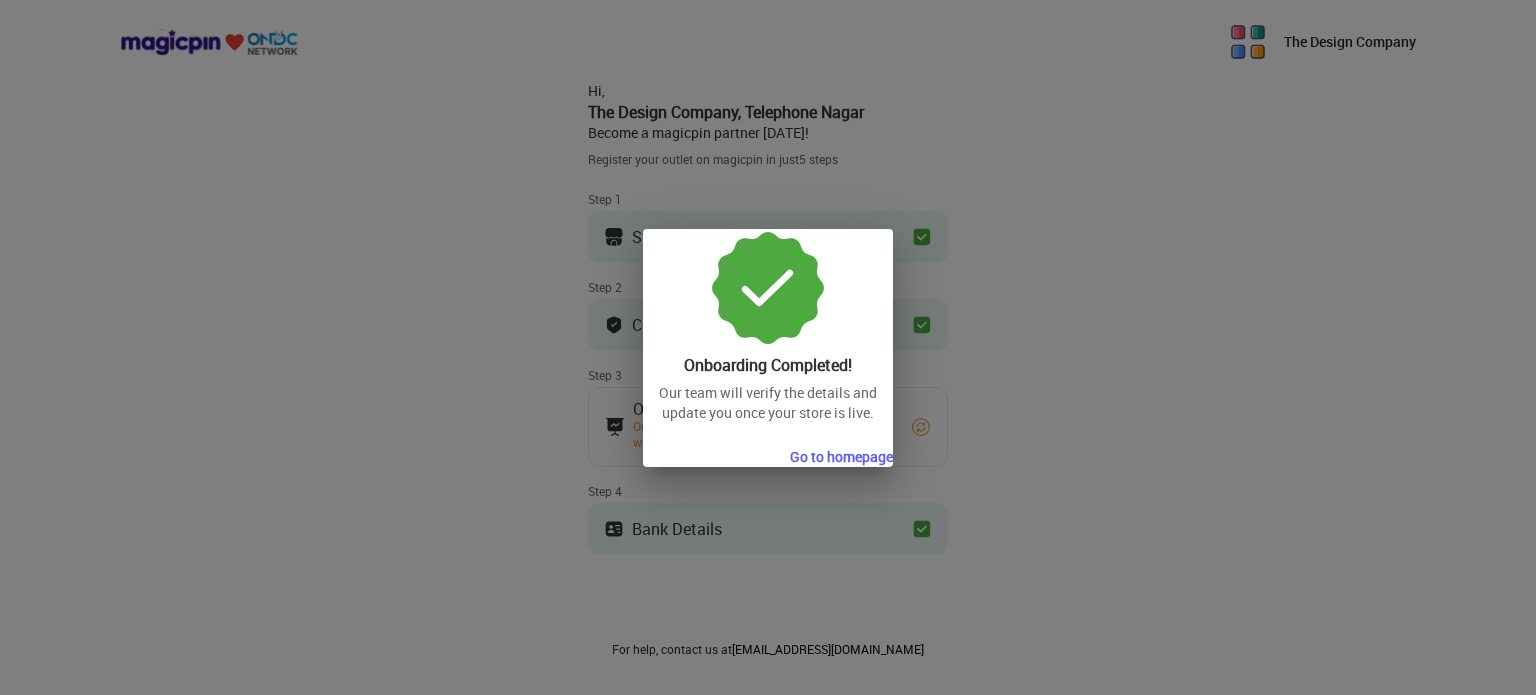click on "Go to homepage" at bounding box center (841, 457) 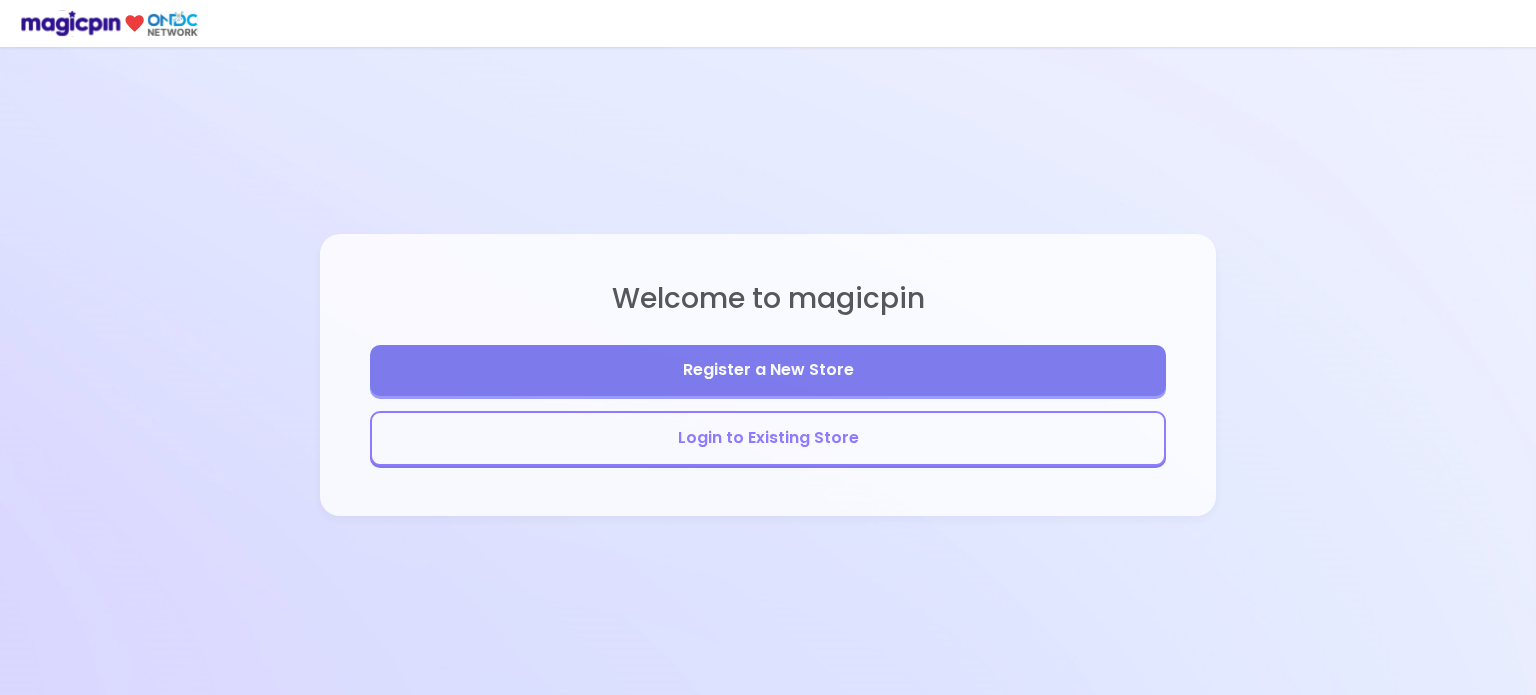click on "Login to Existing Store" at bounding box center [768, 438] 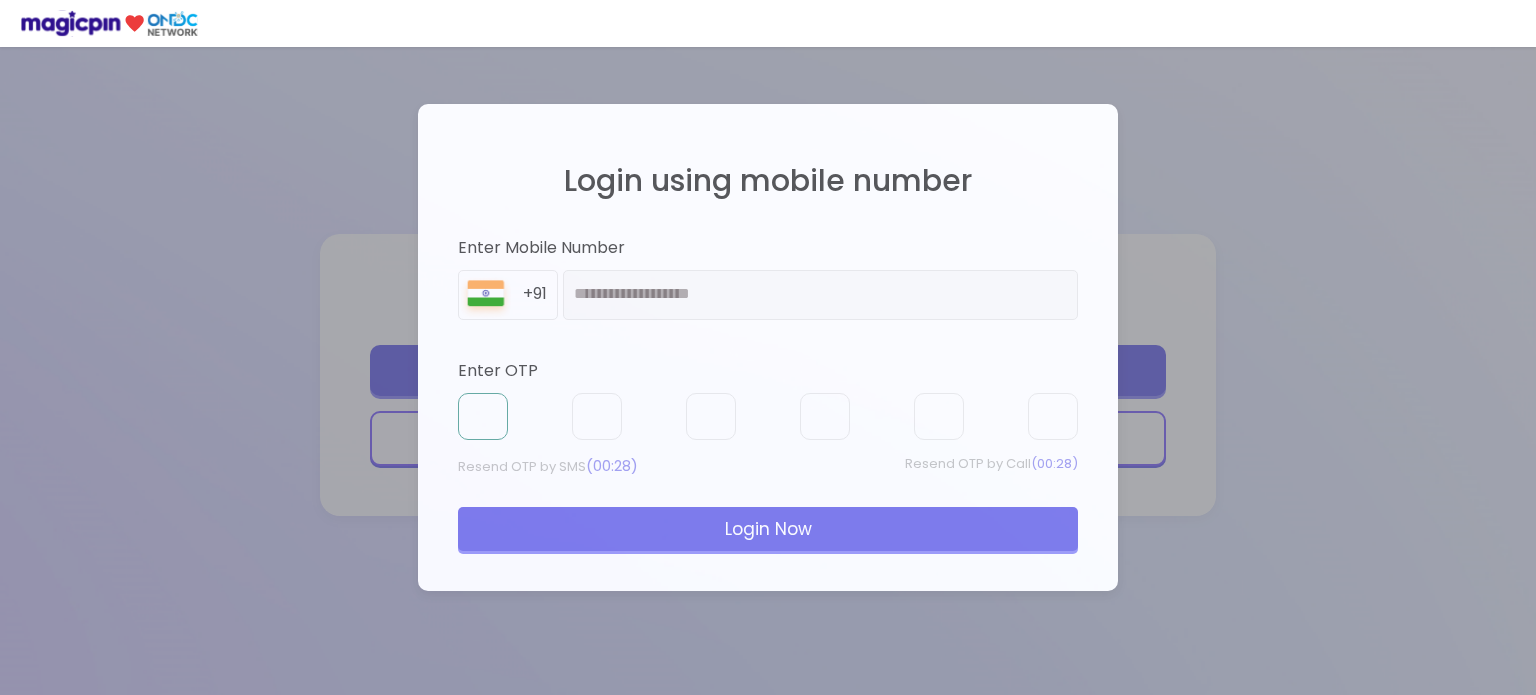 click at bounding box center [483, 417] 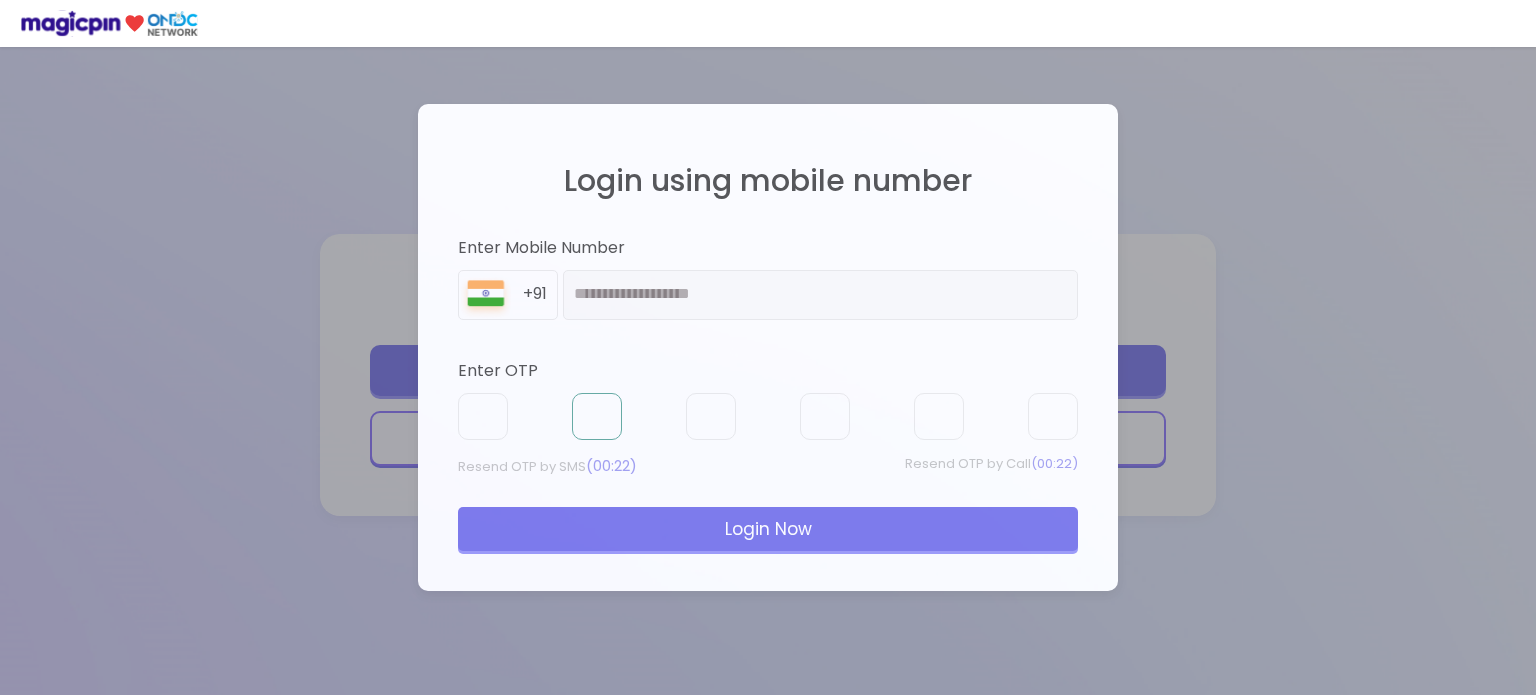 type on "*" 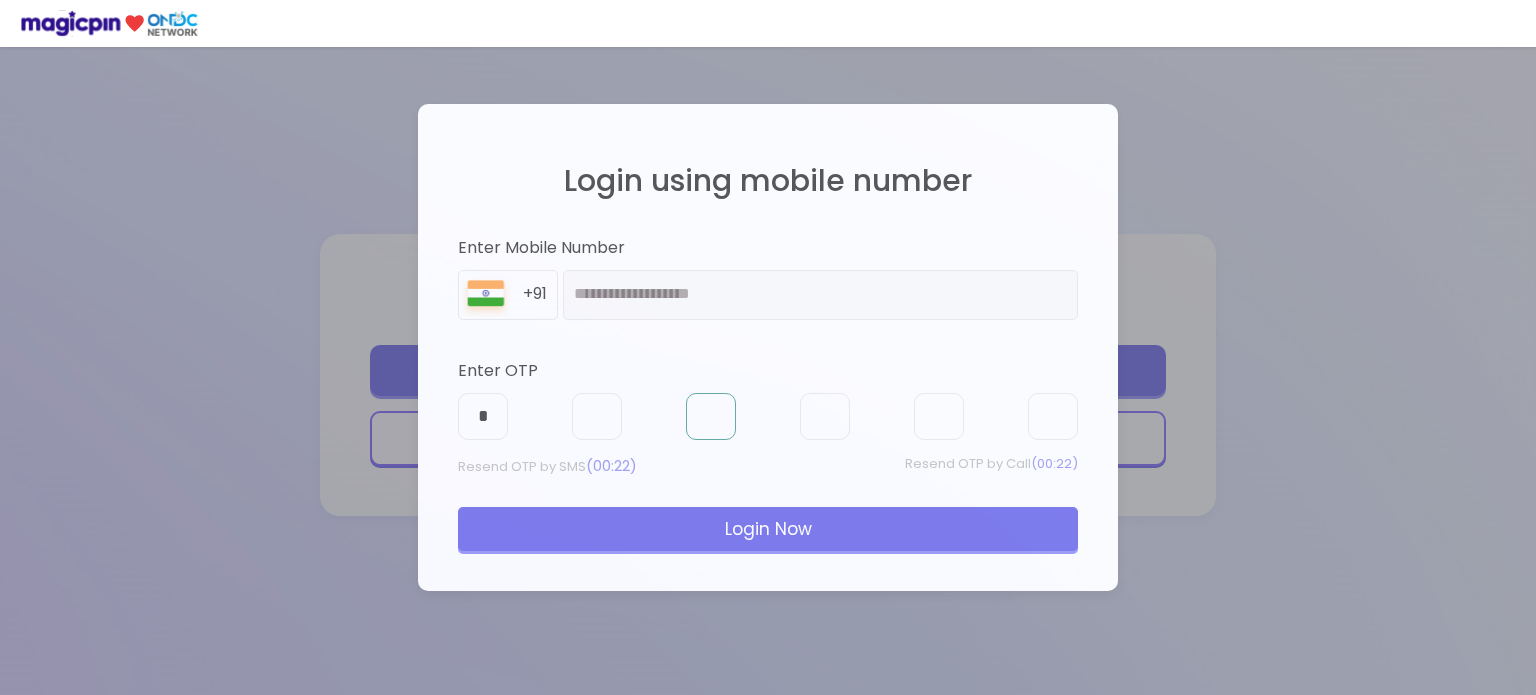 type on "*" 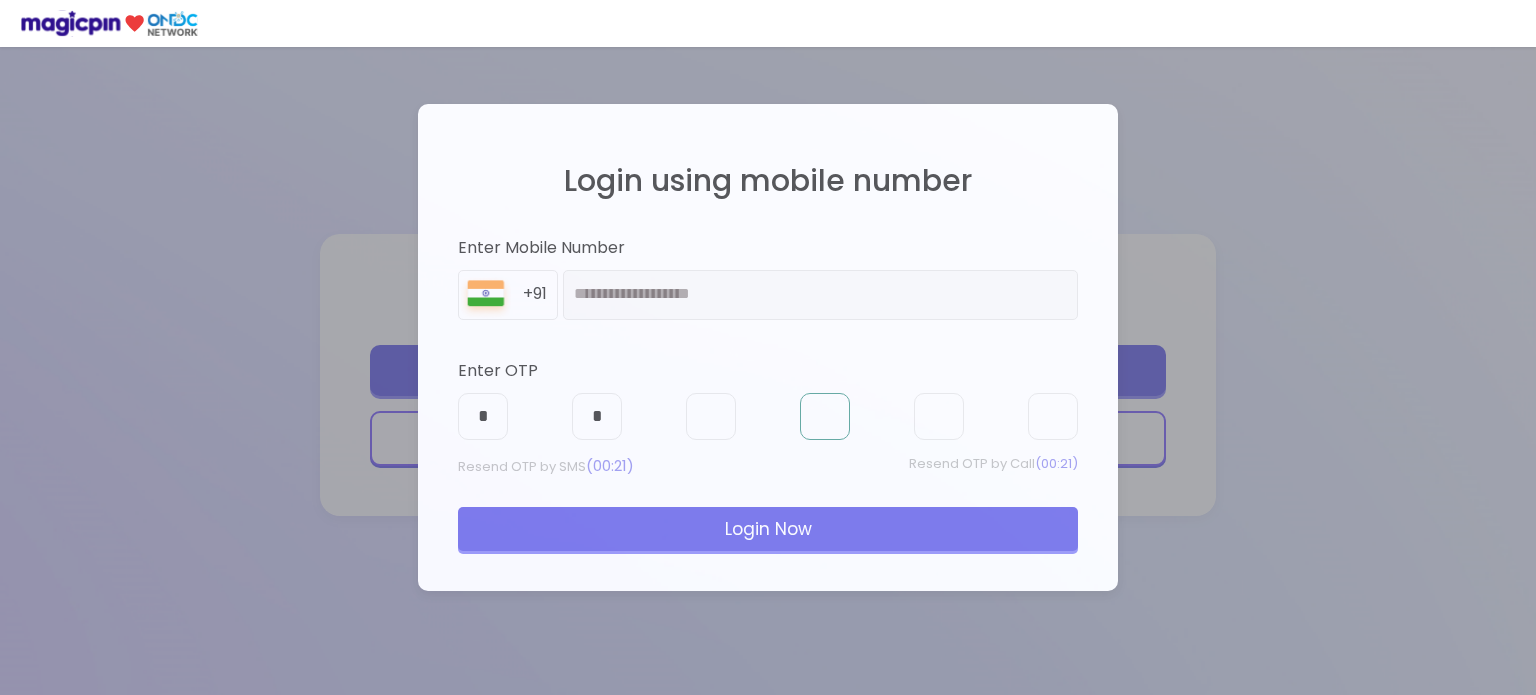 type on "*" 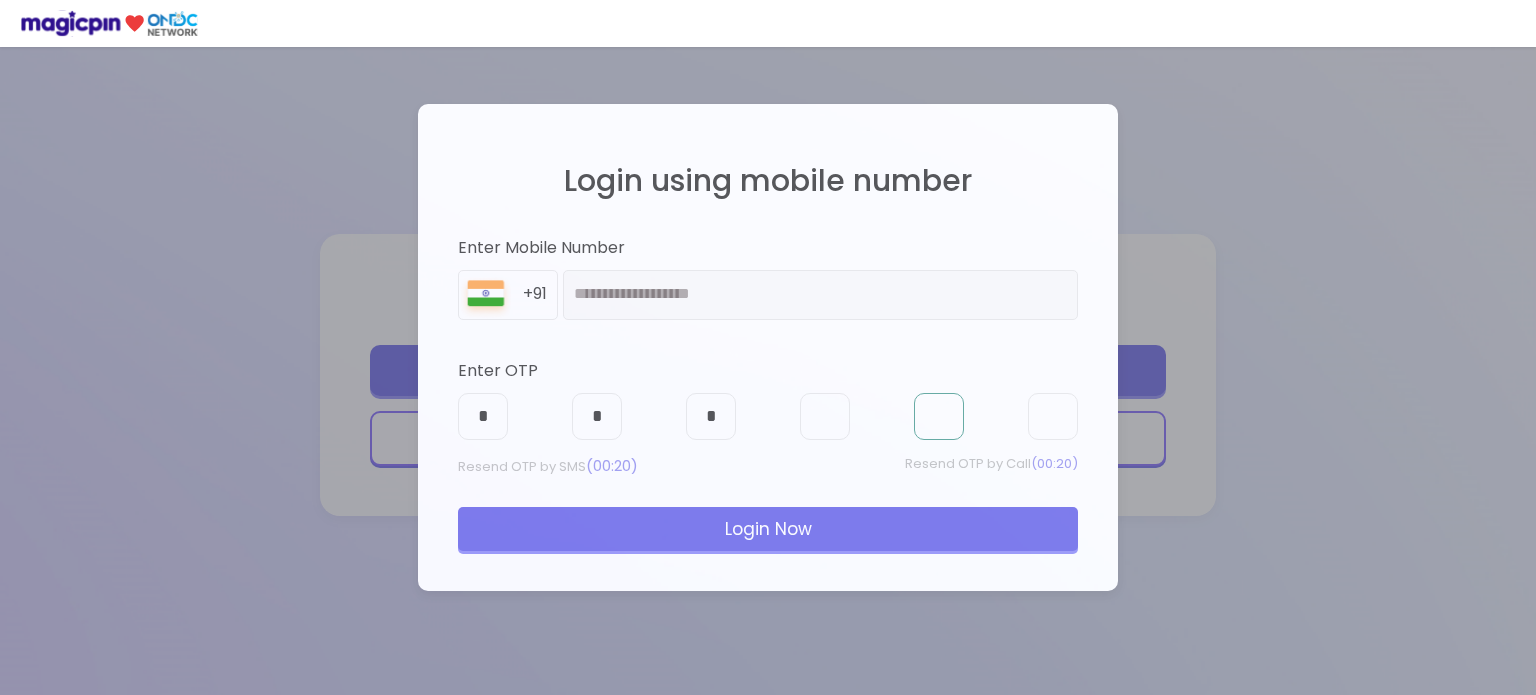 type on "*" 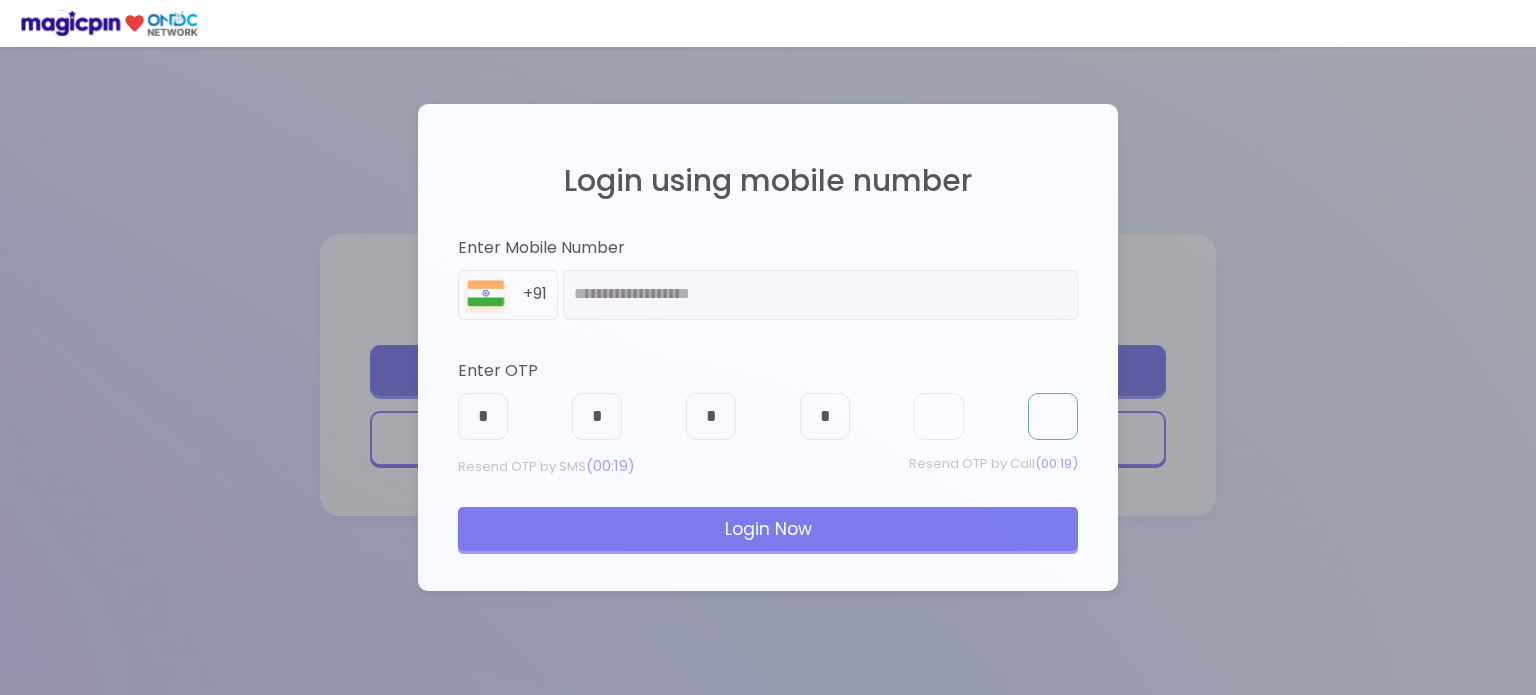 type on "*" 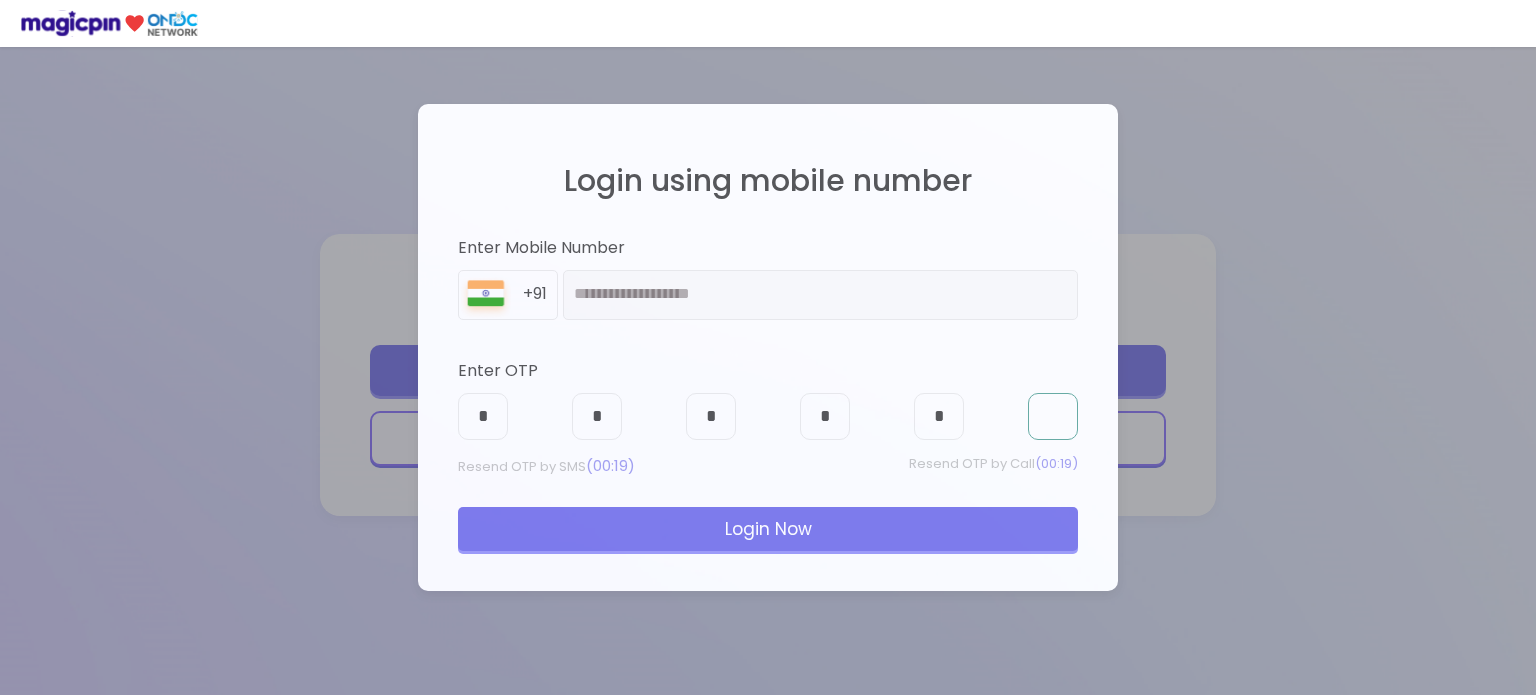 type on "*" 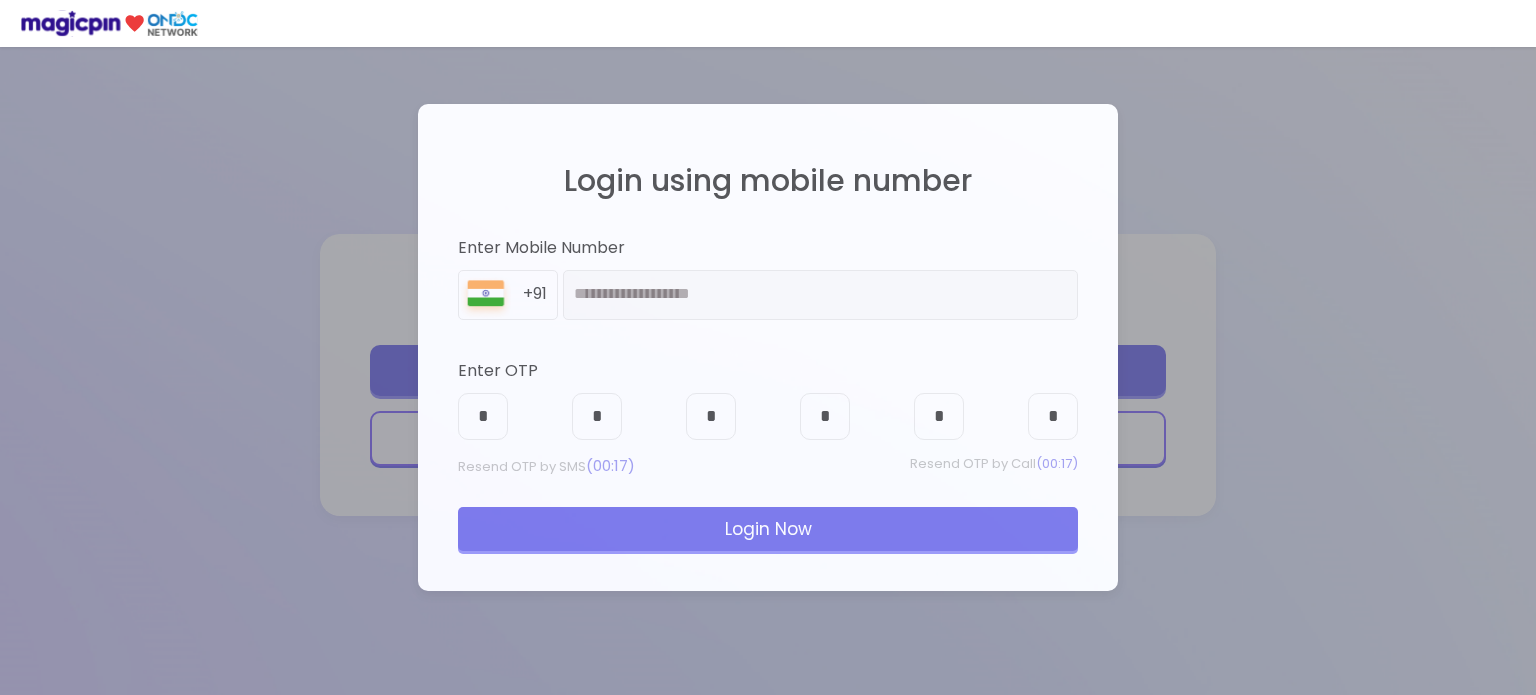 click on "Login Now" at bounding box center (768, 529) 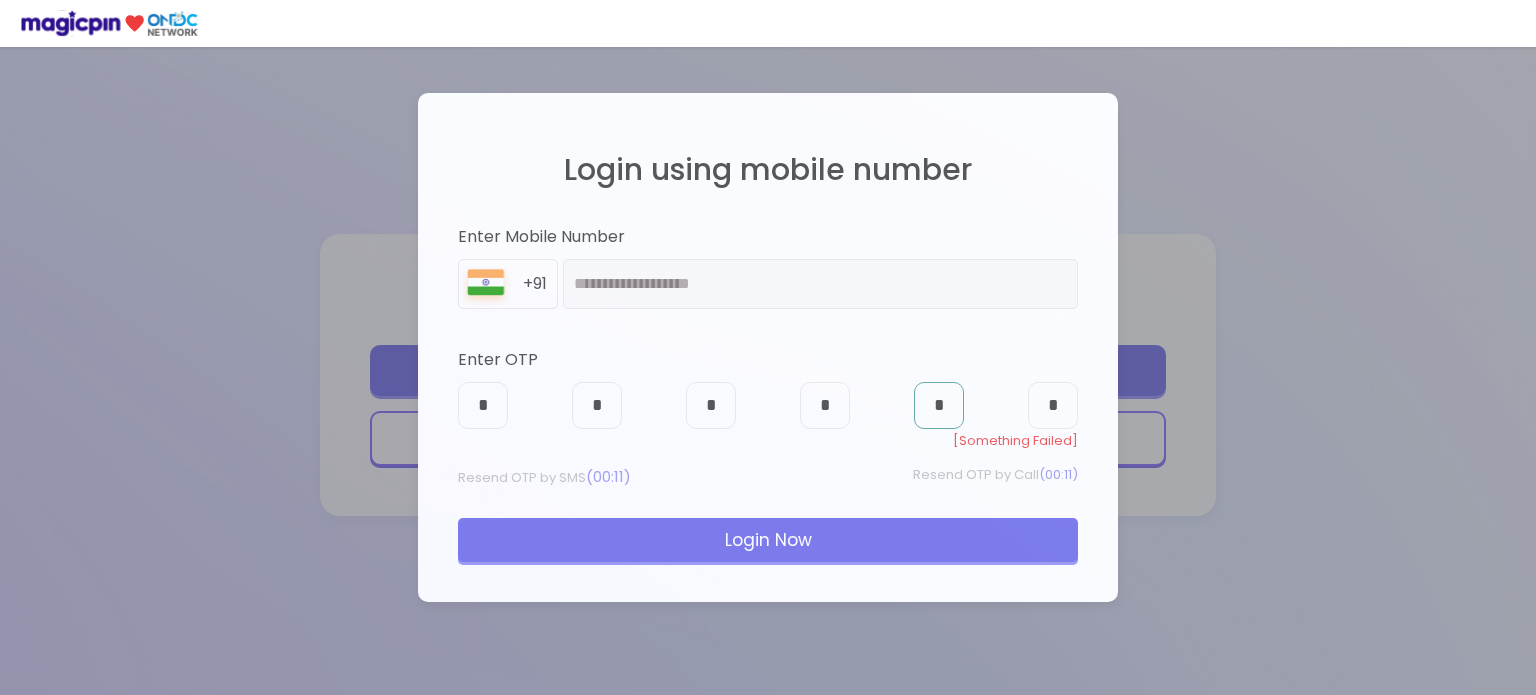 click on "*" at bounding box center [939, 406] 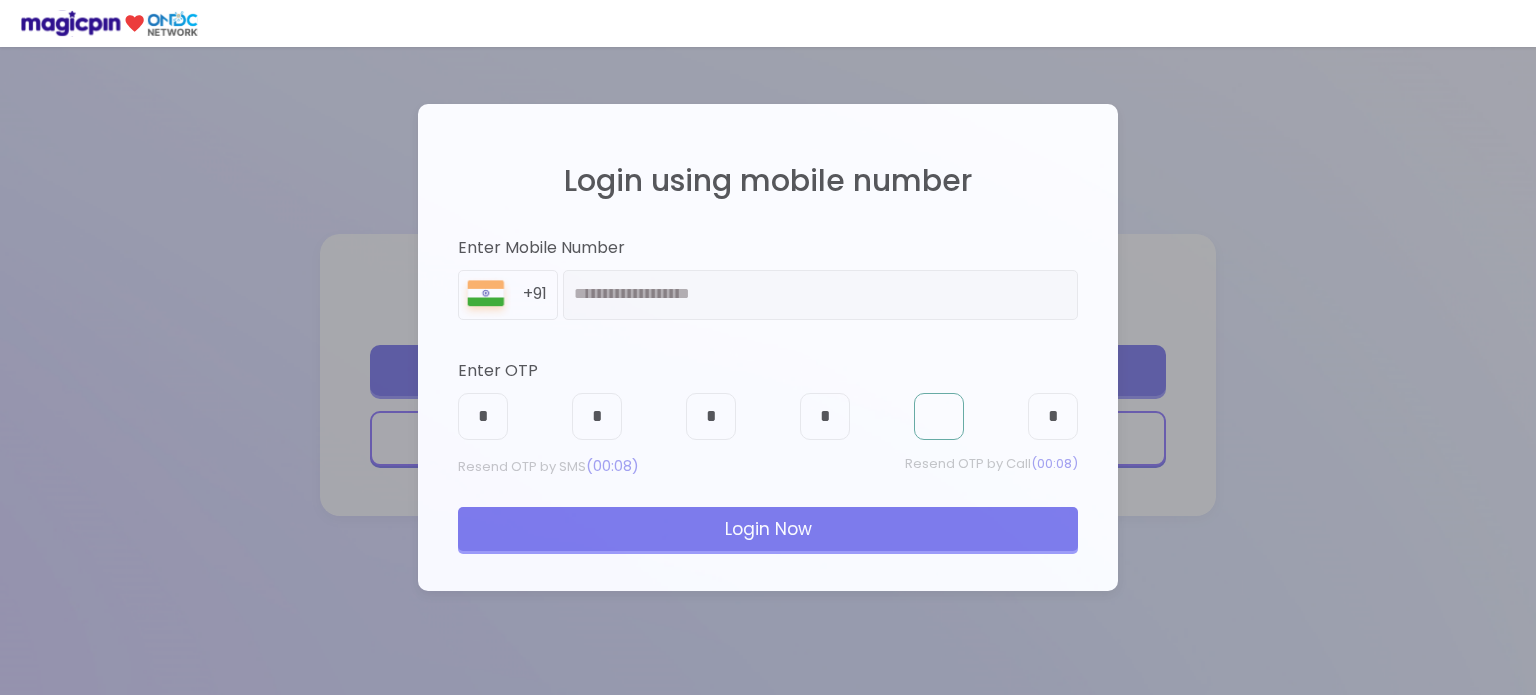 click at bounding box center (939, 417) 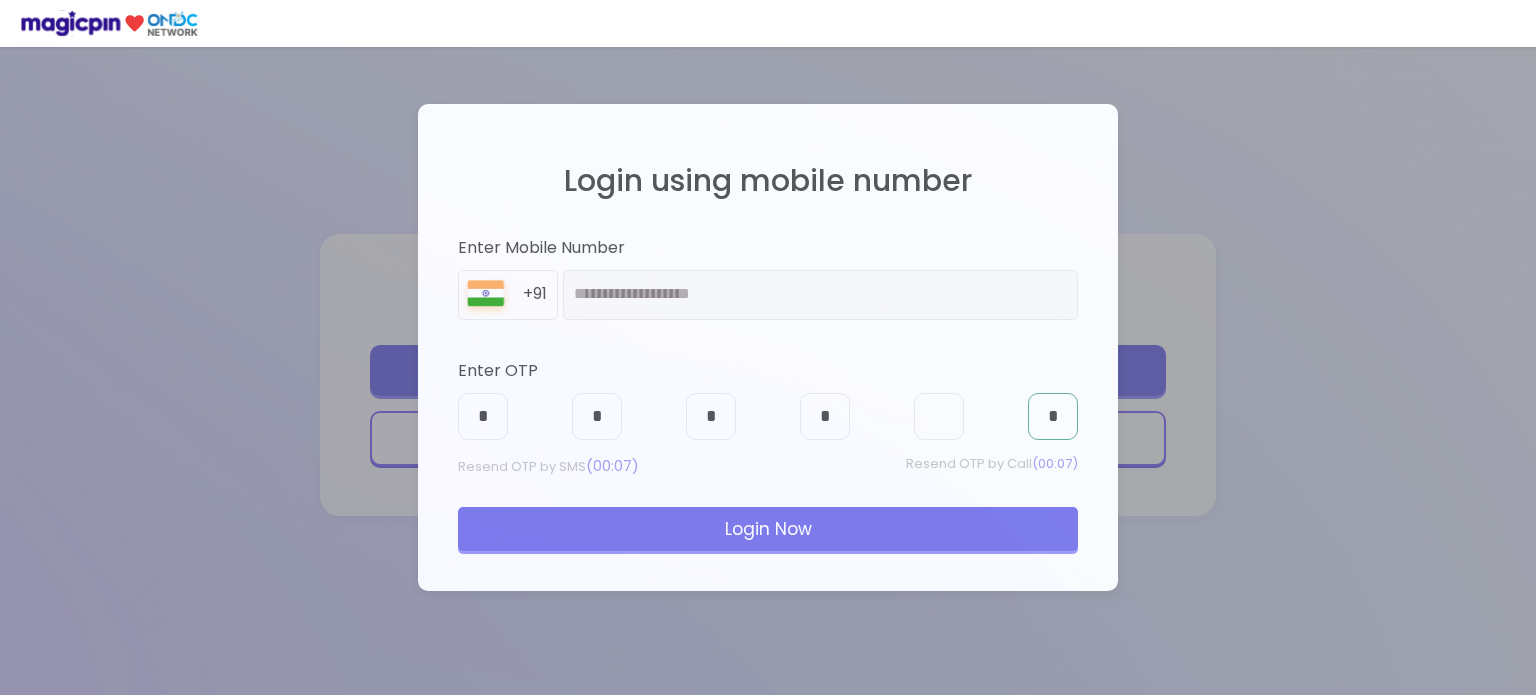 type on "*" 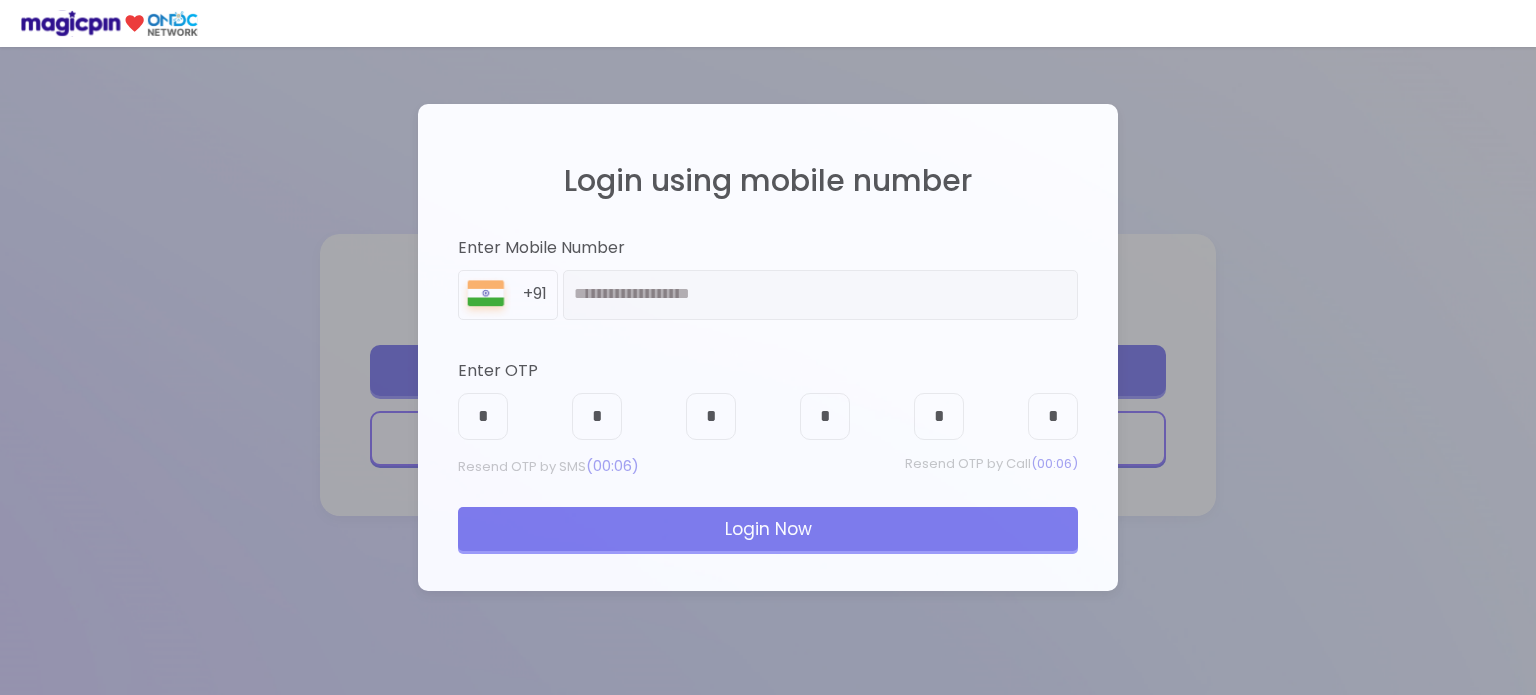 click on "Login Now" at bounding box center (768, 529) 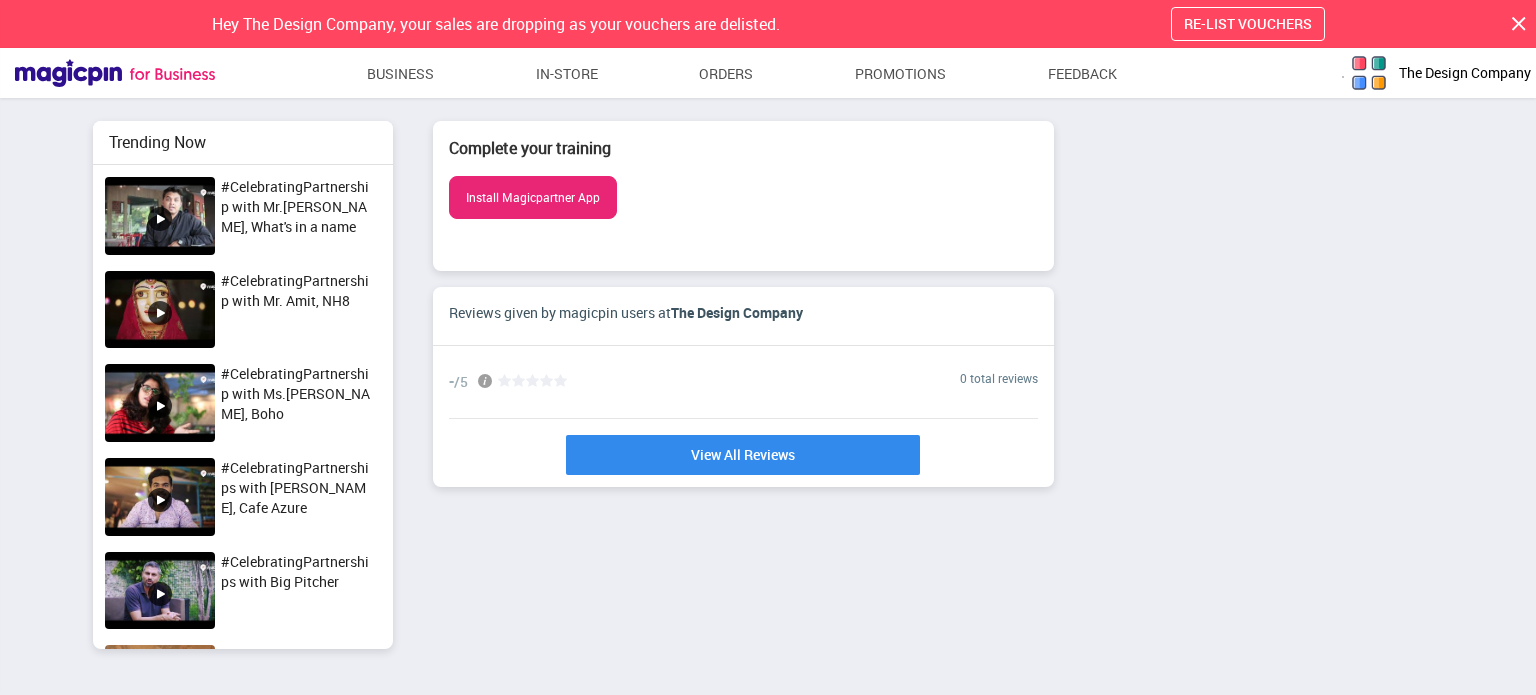 scroll, scrollTop: 1, scrollLeft: 0, axis: vertical 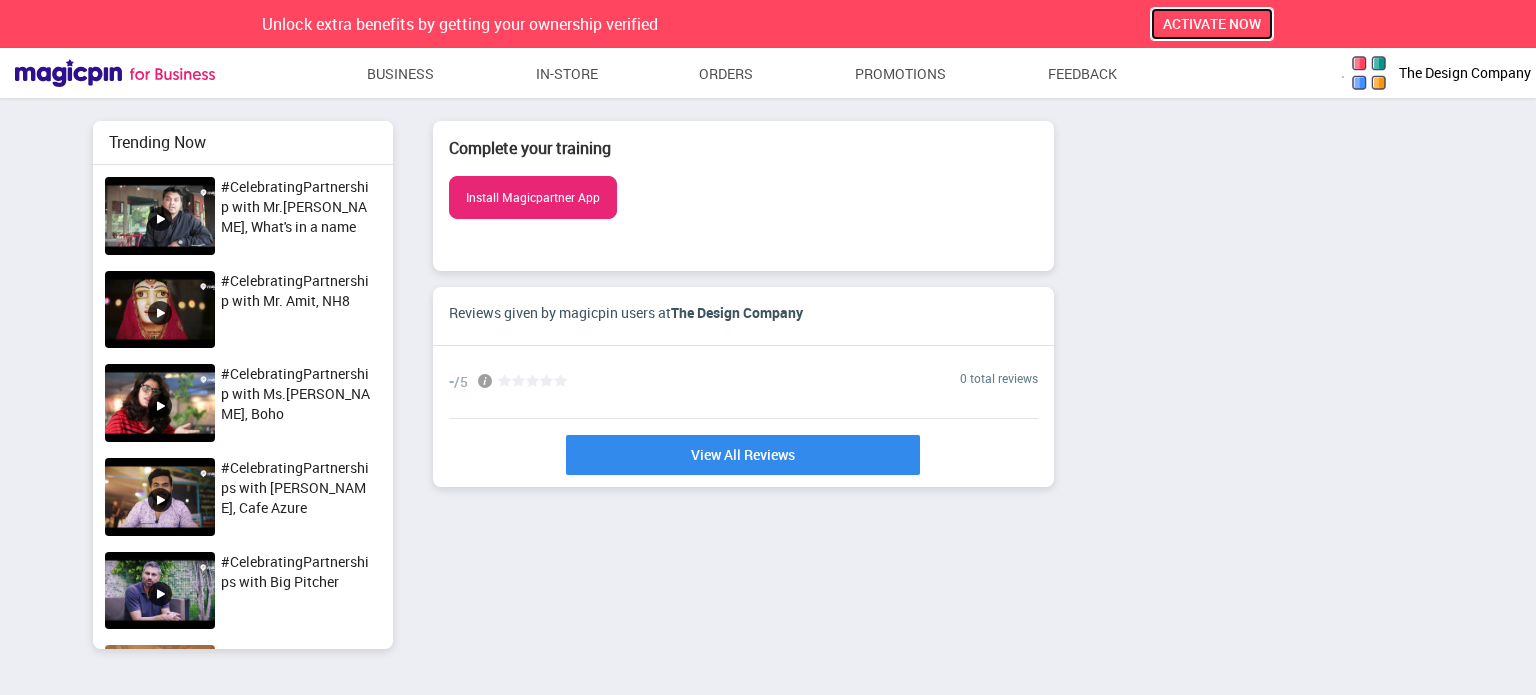 click on "ACTIVATE NOW" at bounding box center (1212, 23) 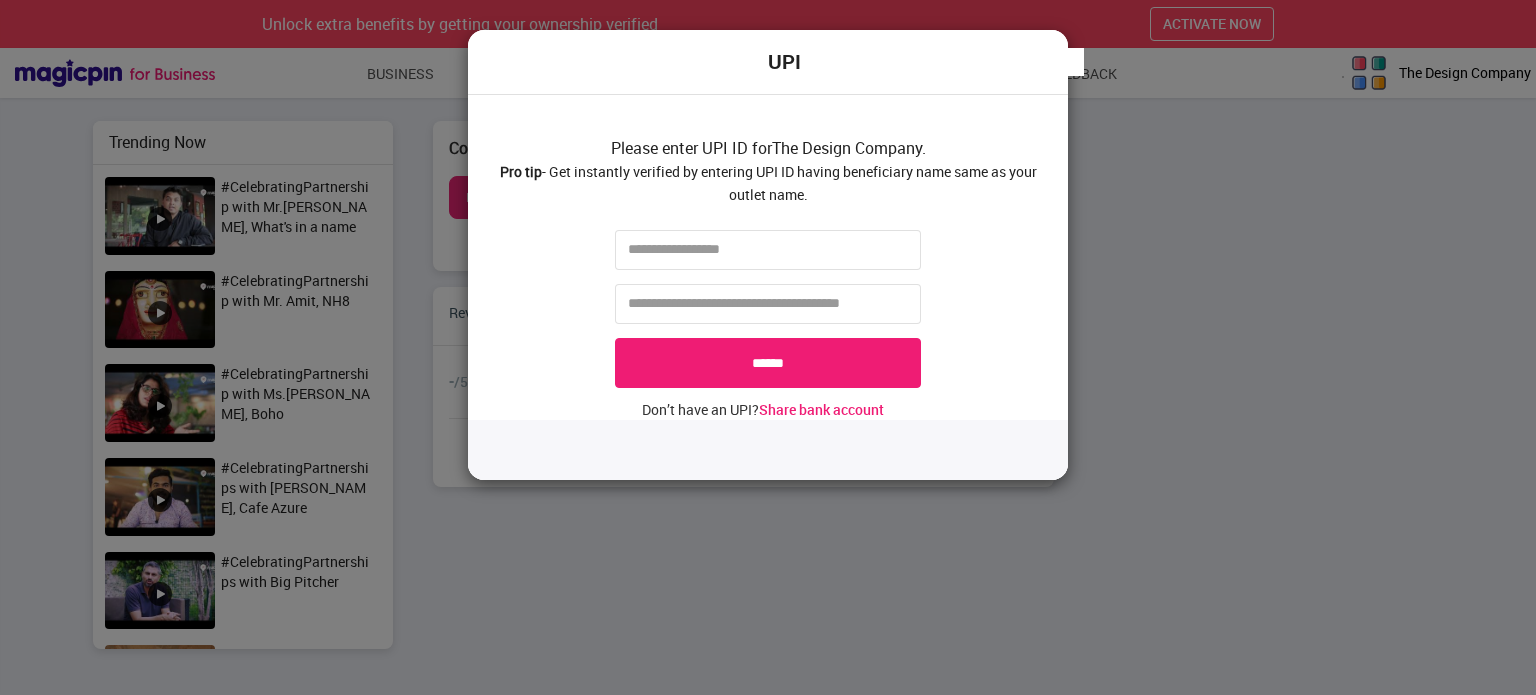 click on "UPI Please enter UPI ID for  The Design Company  .  Pro tip  - Get instantly verified by entering UPI ID having beneficiary name same as your outlet name.  ****** Don’t have an UPI?  Share bank account" at bounding box center (768, 347) 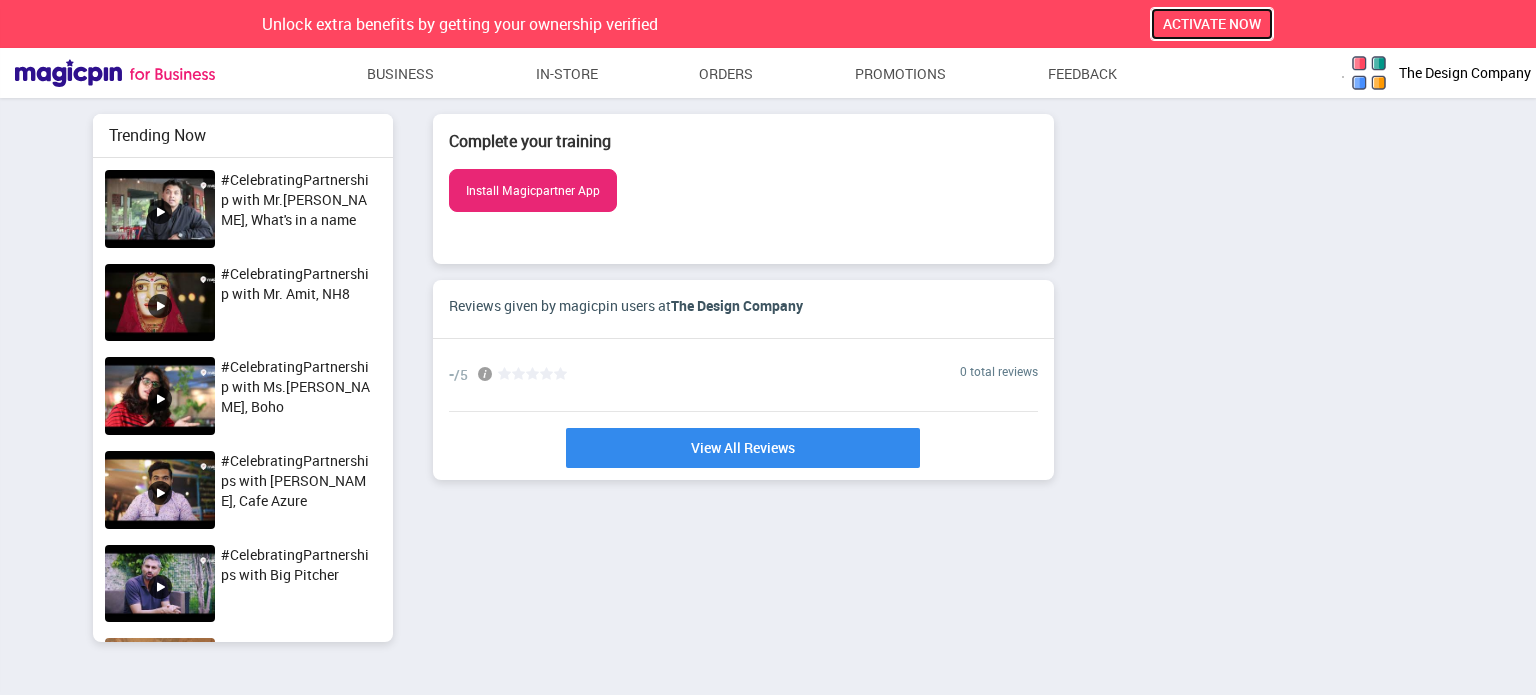 scroll, scrollTop: 0, scrollLeft: 0, axis: both 